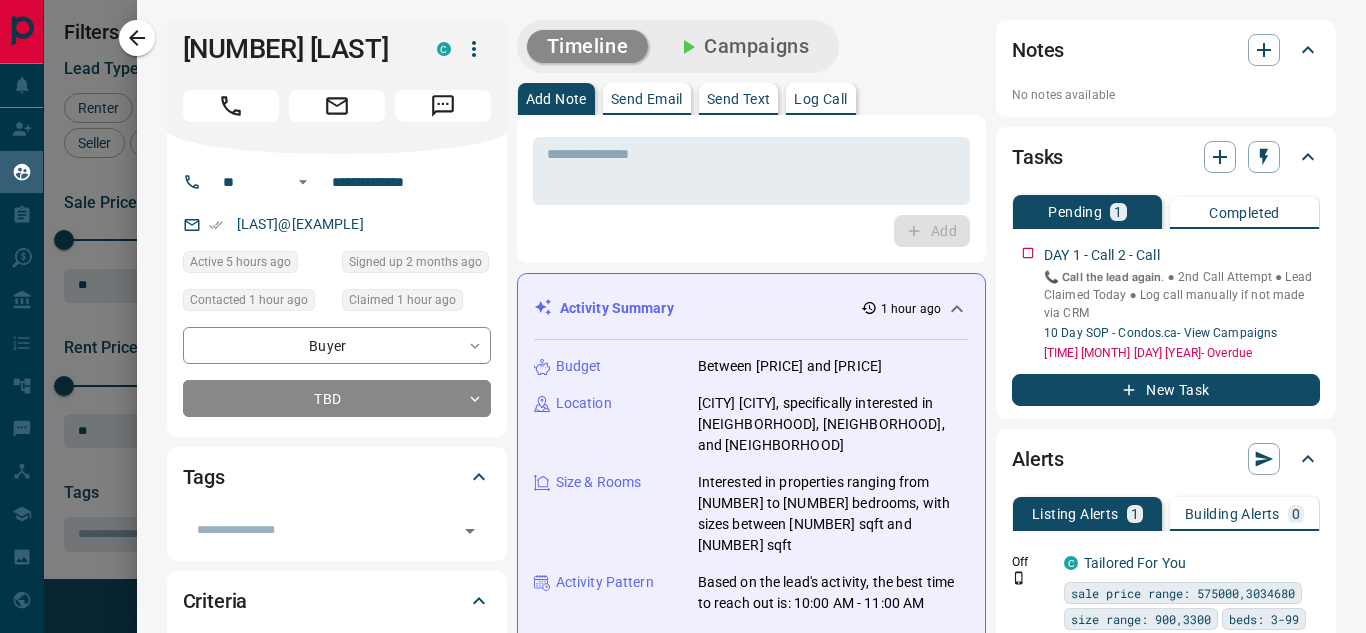 scroll, scrollTop: 0, scrollLeft: 0, axis: both 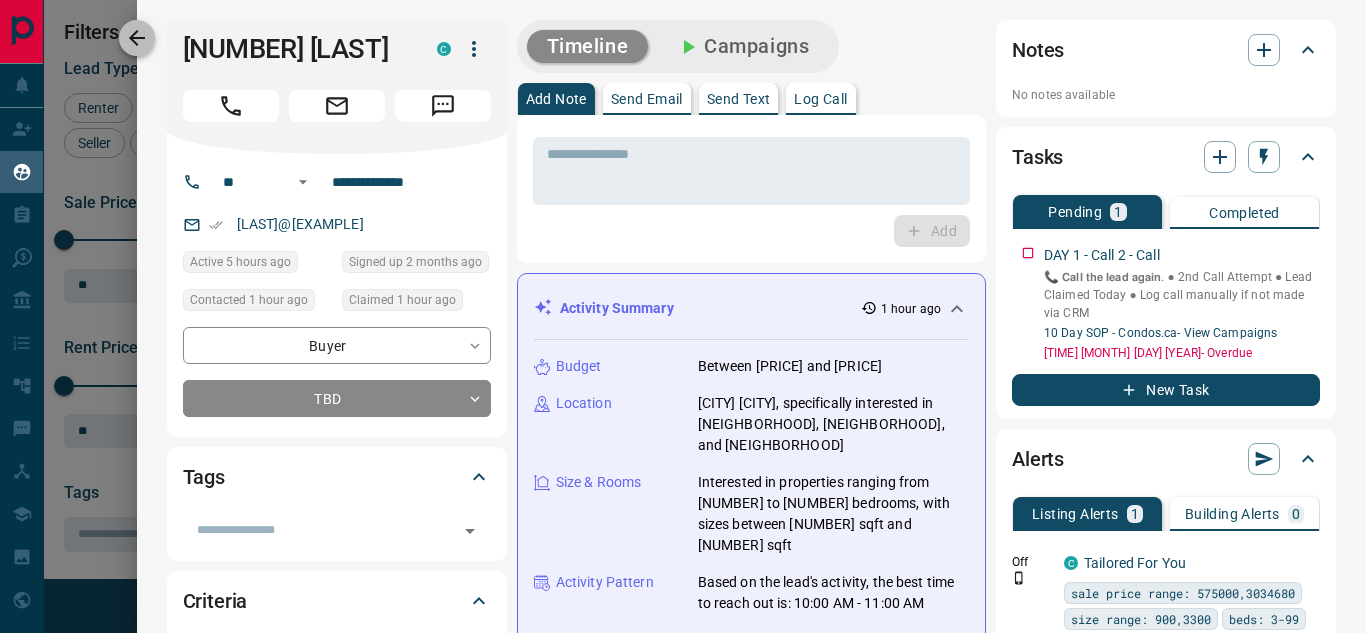 click 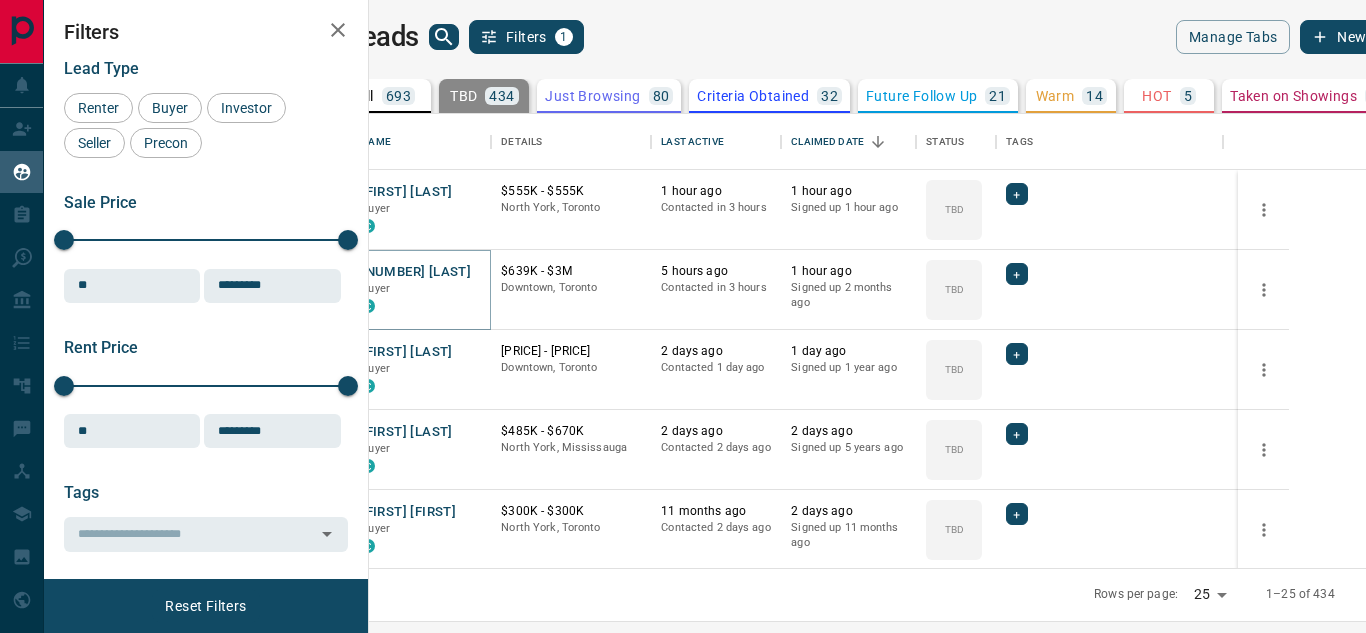 type 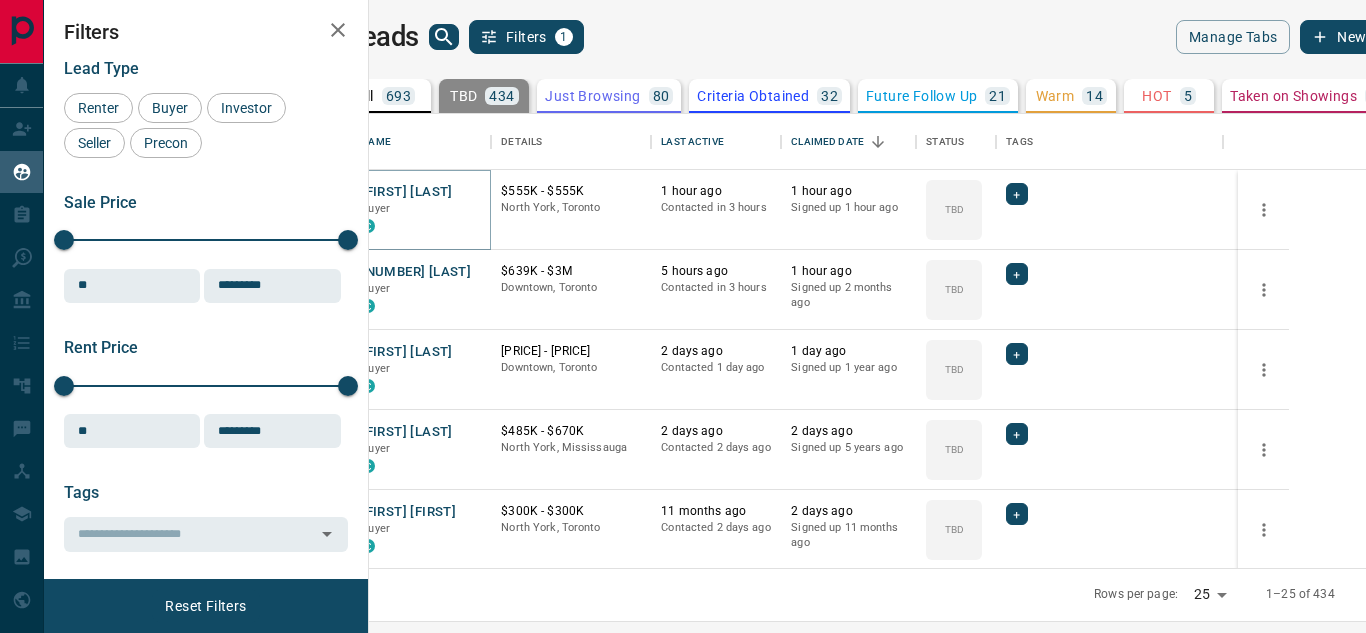 type 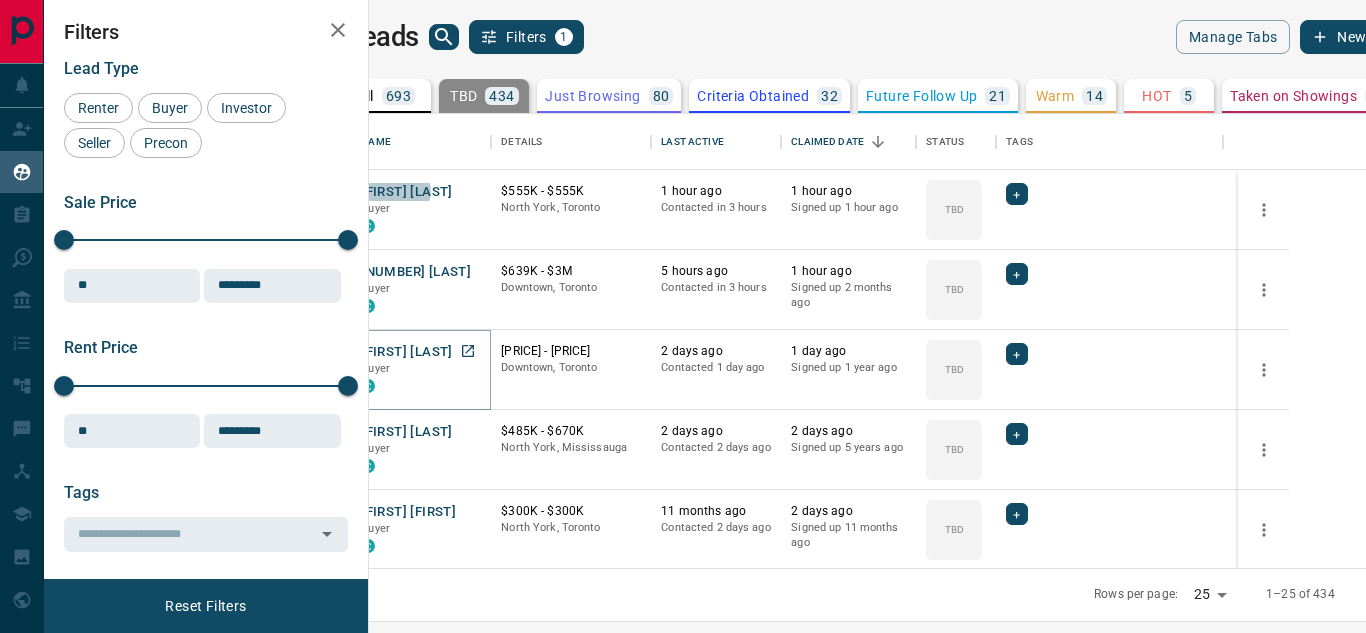 type 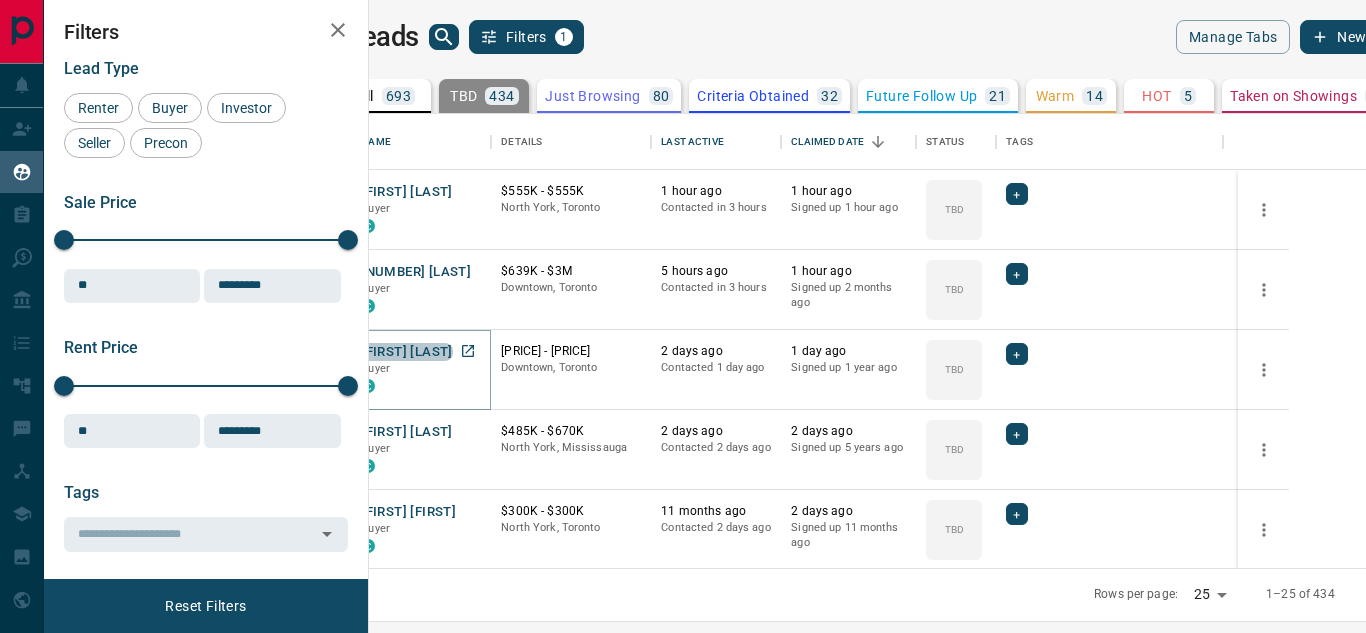 click on "[FIRST] [LAST]" at bounding box center (406, 352) 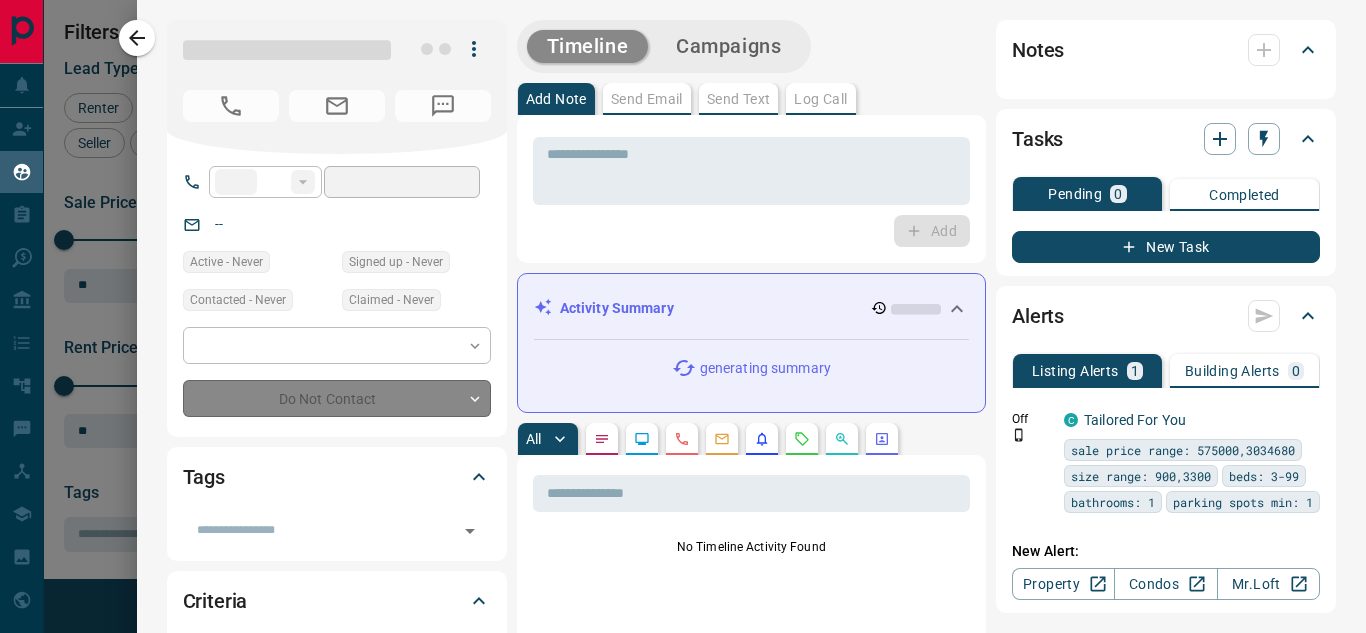 type on "**" 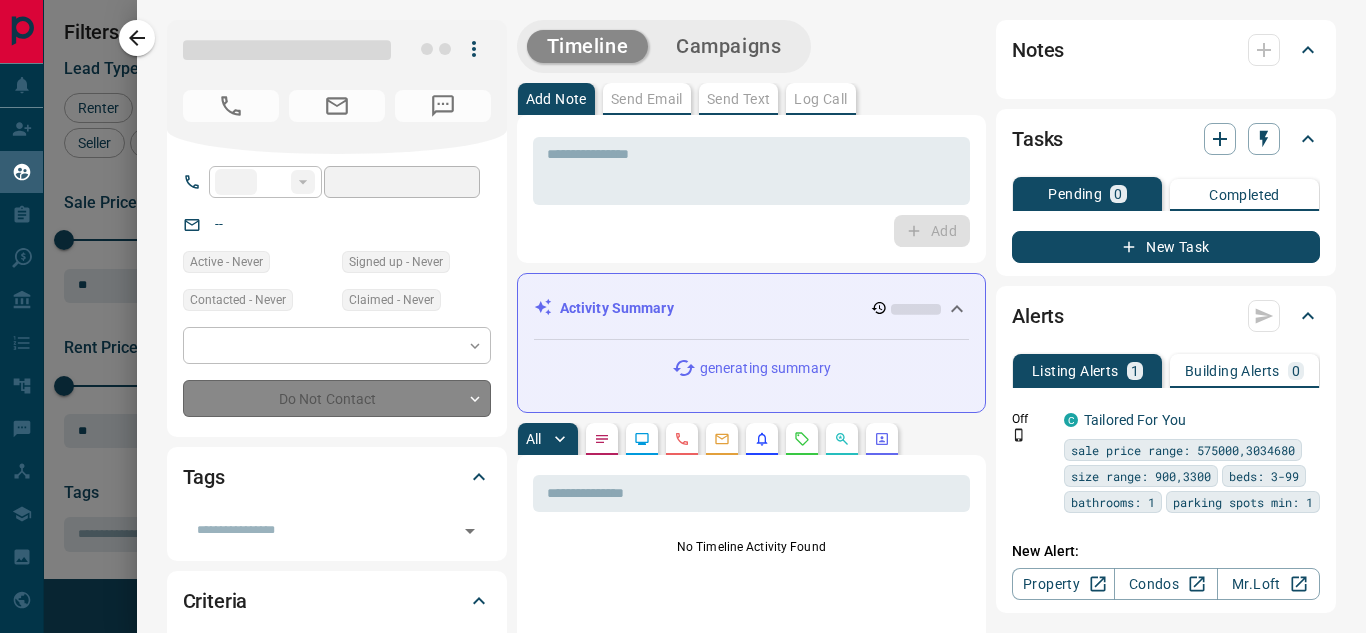 type on "**********" 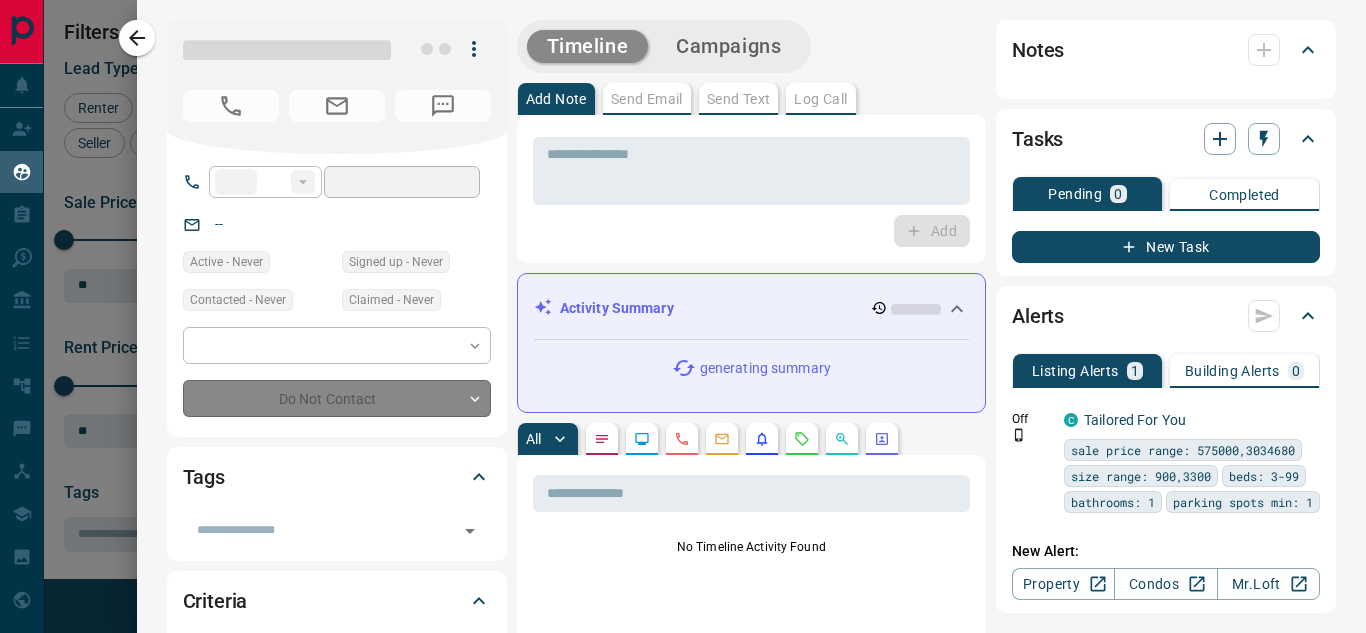 type on "**********" 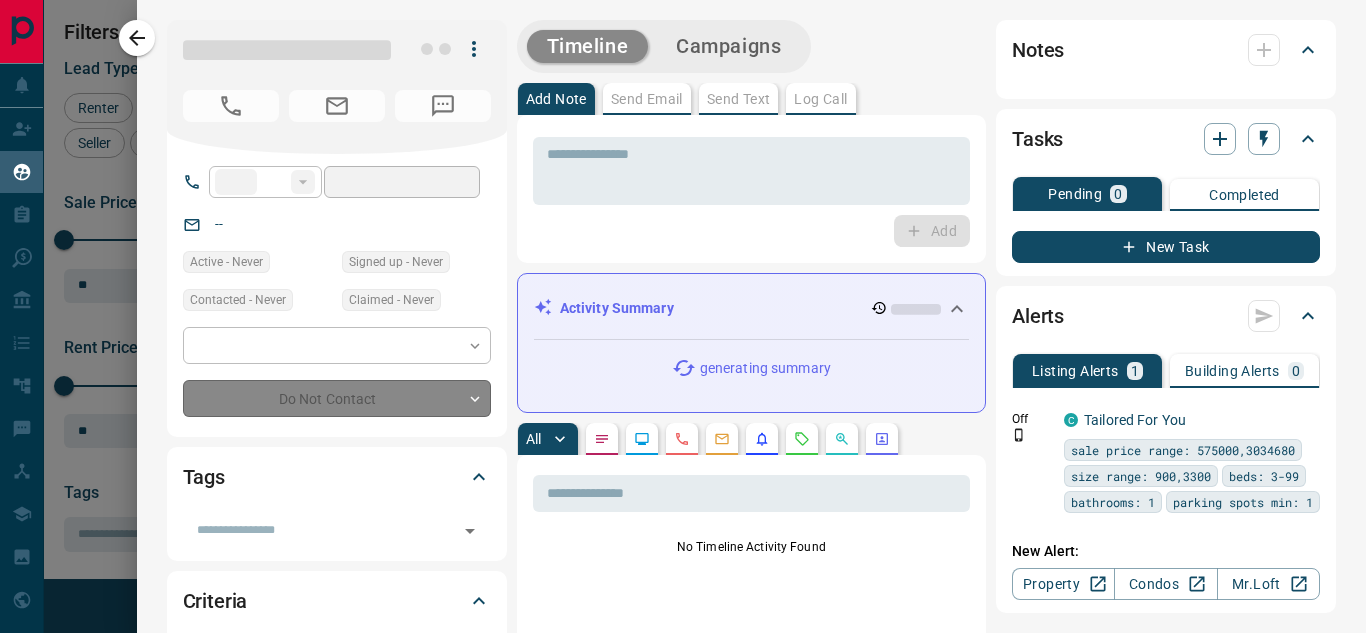 type on "**" 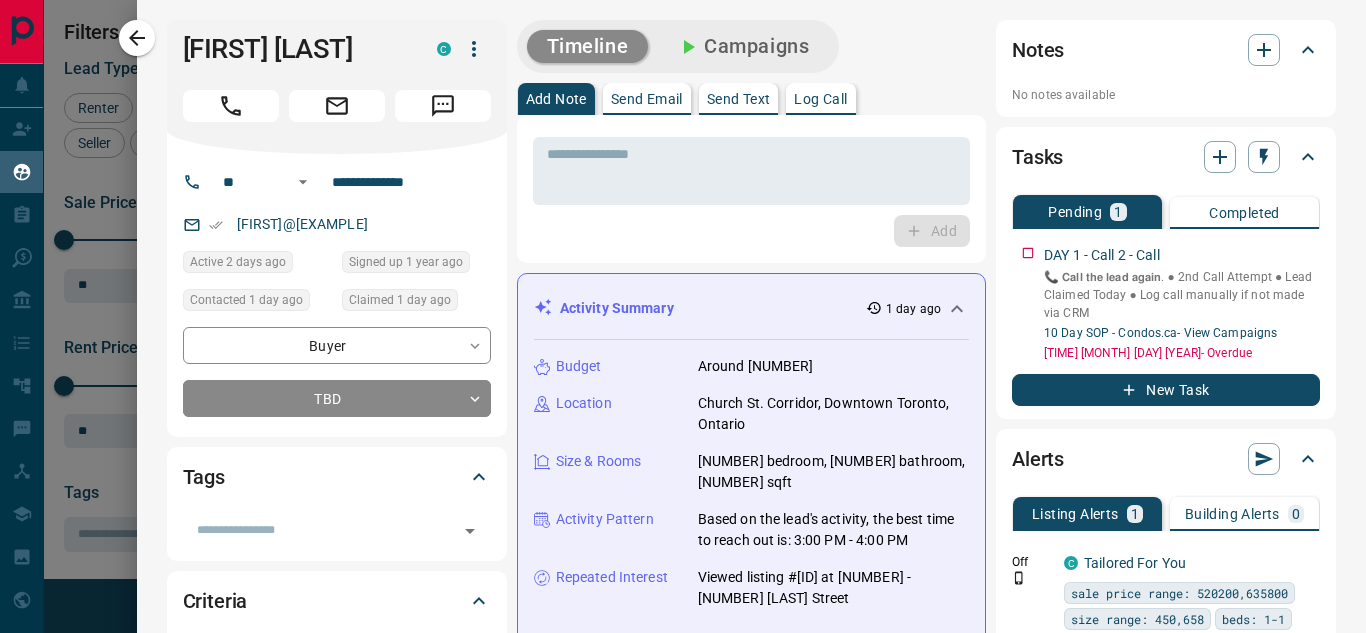 scroll, scrollTop: 1282, scrollLeft: 0, axis: vertical 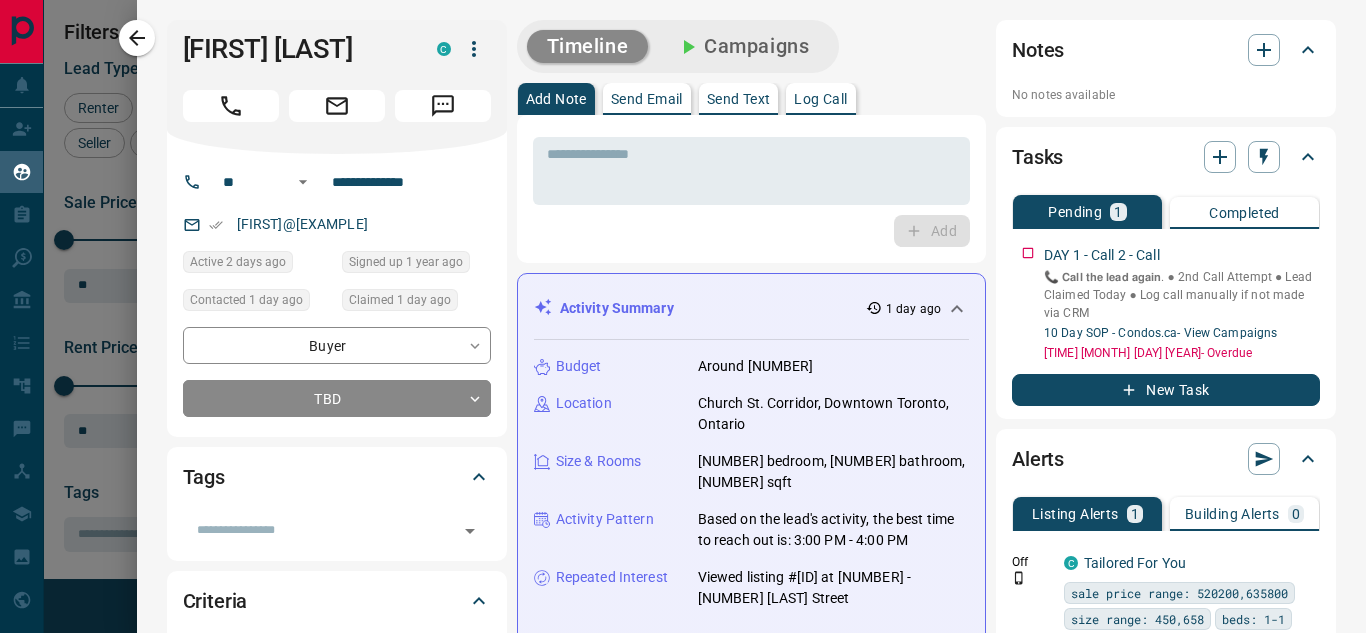 type 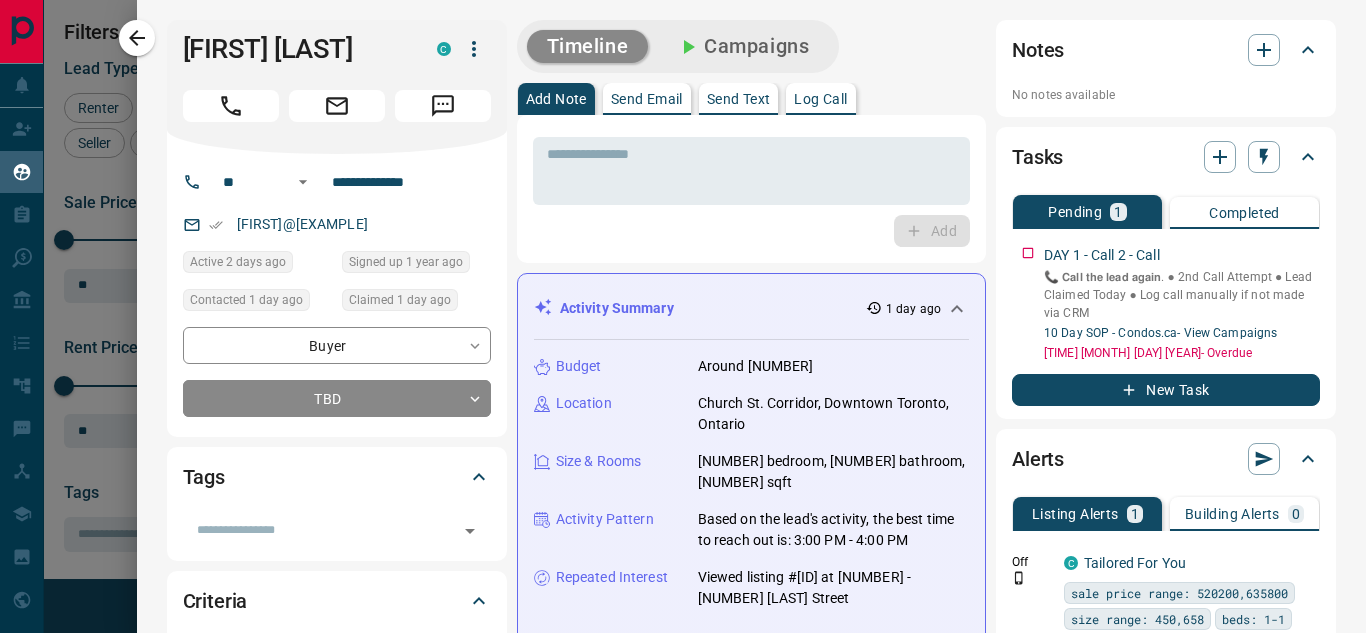 type 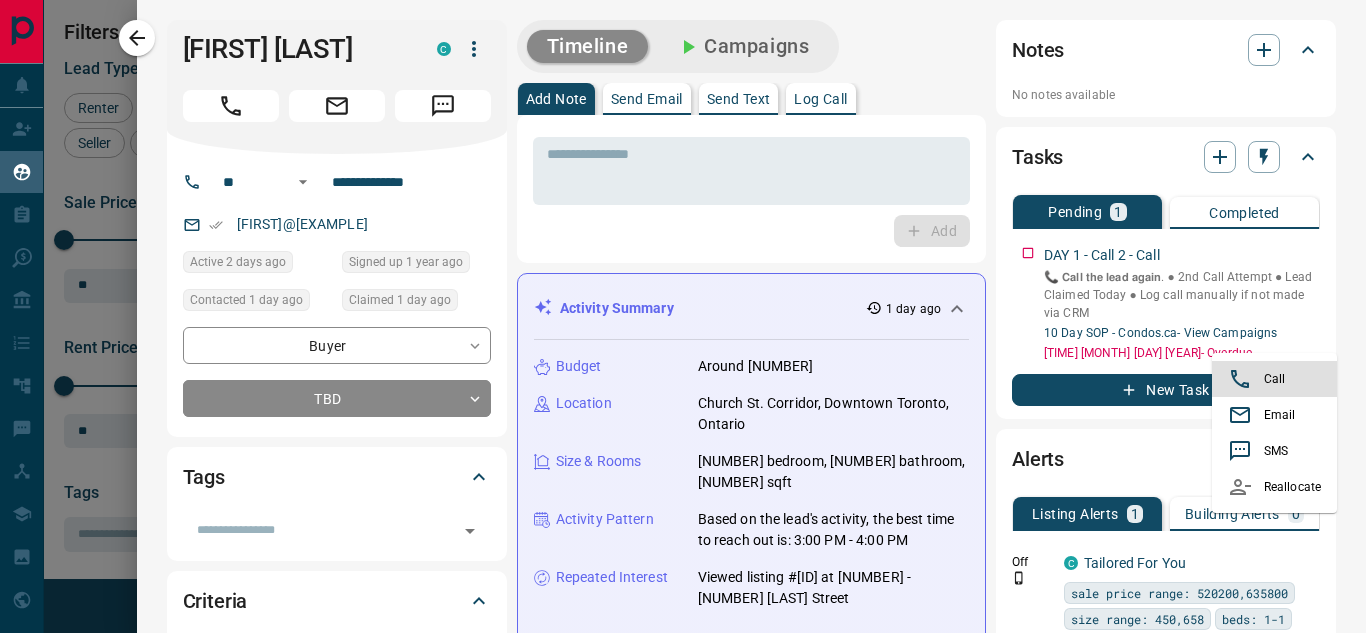 type 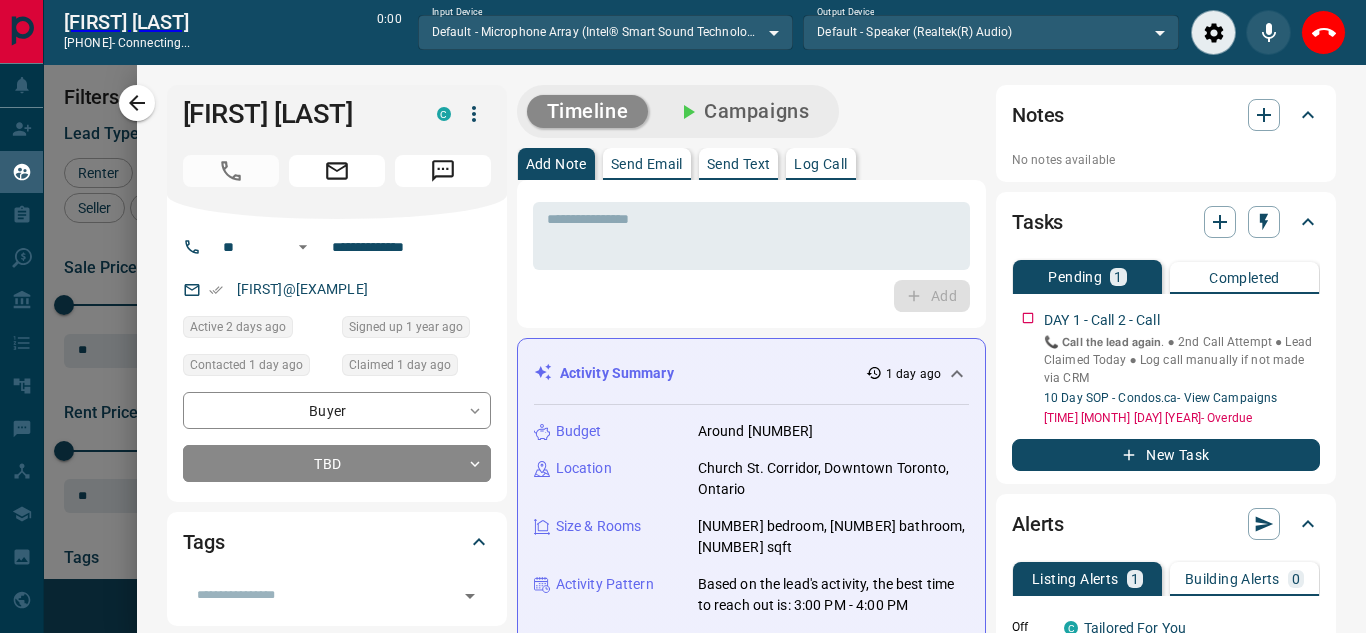 scroll, scrollTop: 0, scrollLeft: 0, axis: both 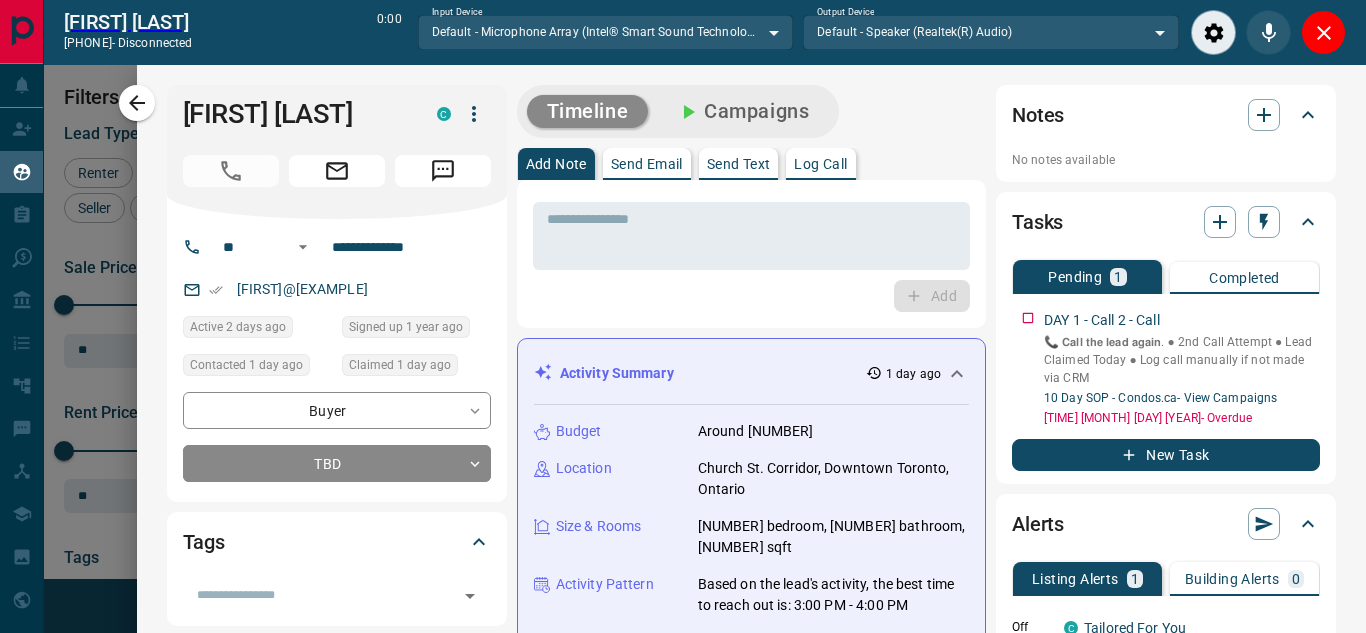 click at bounding box center [1264, 593] 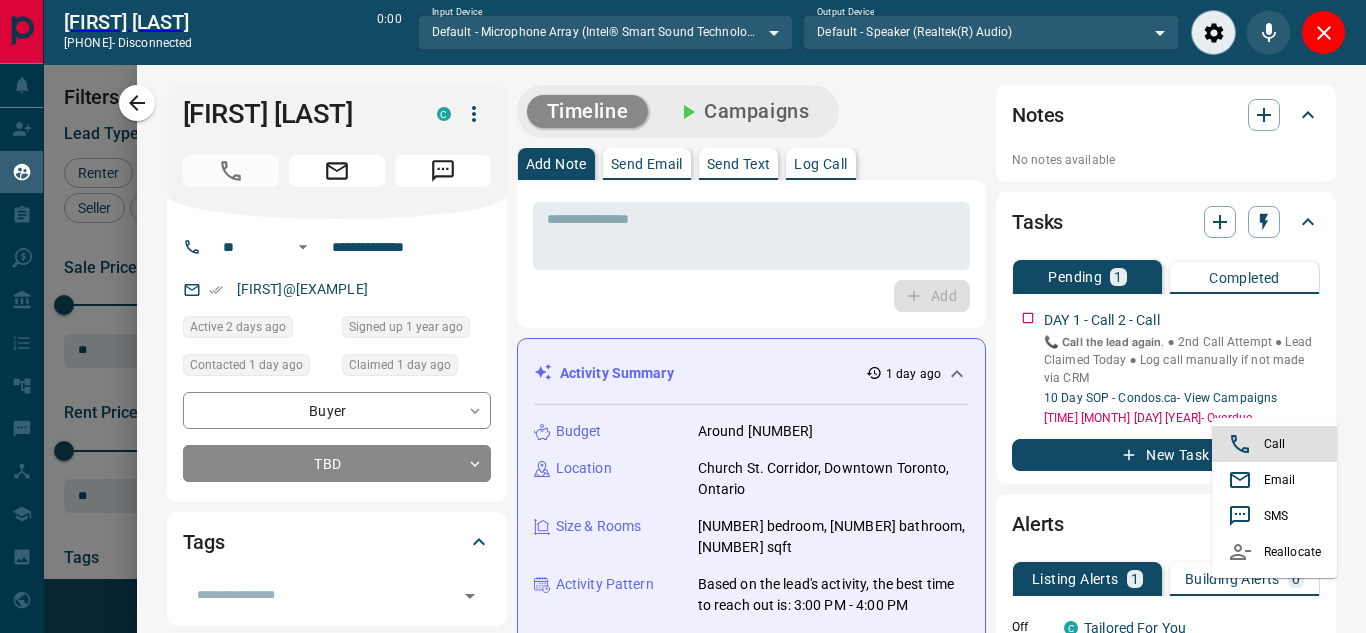type 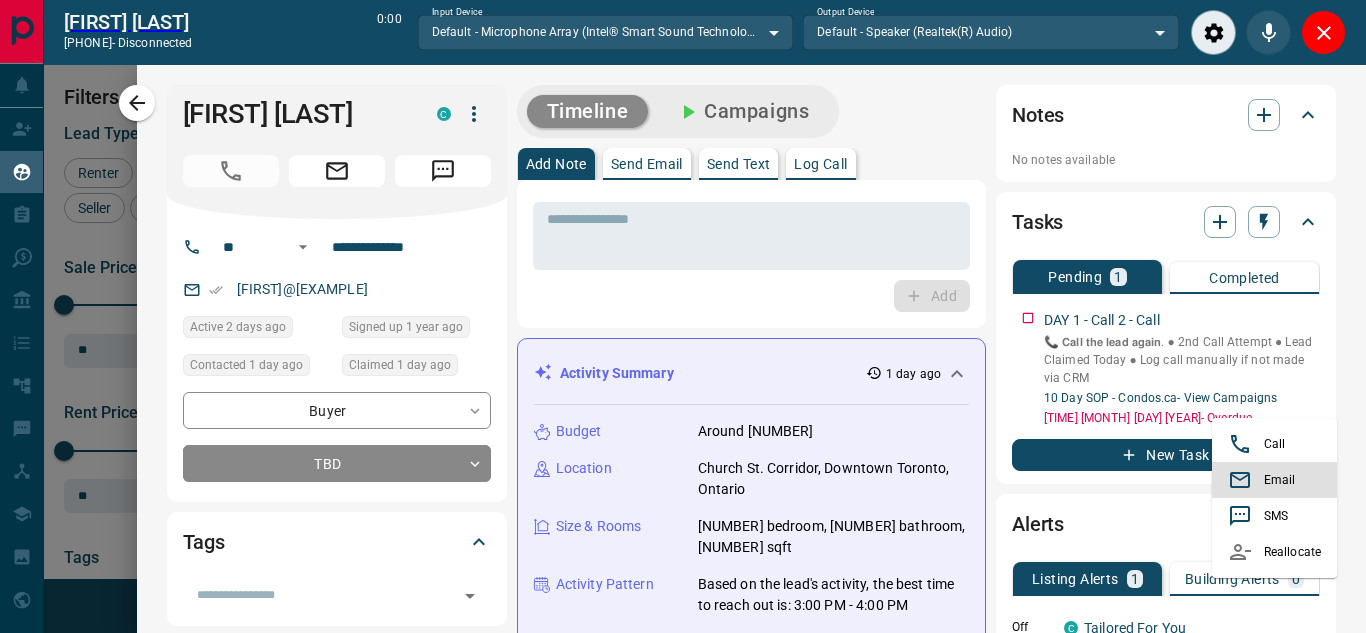 type 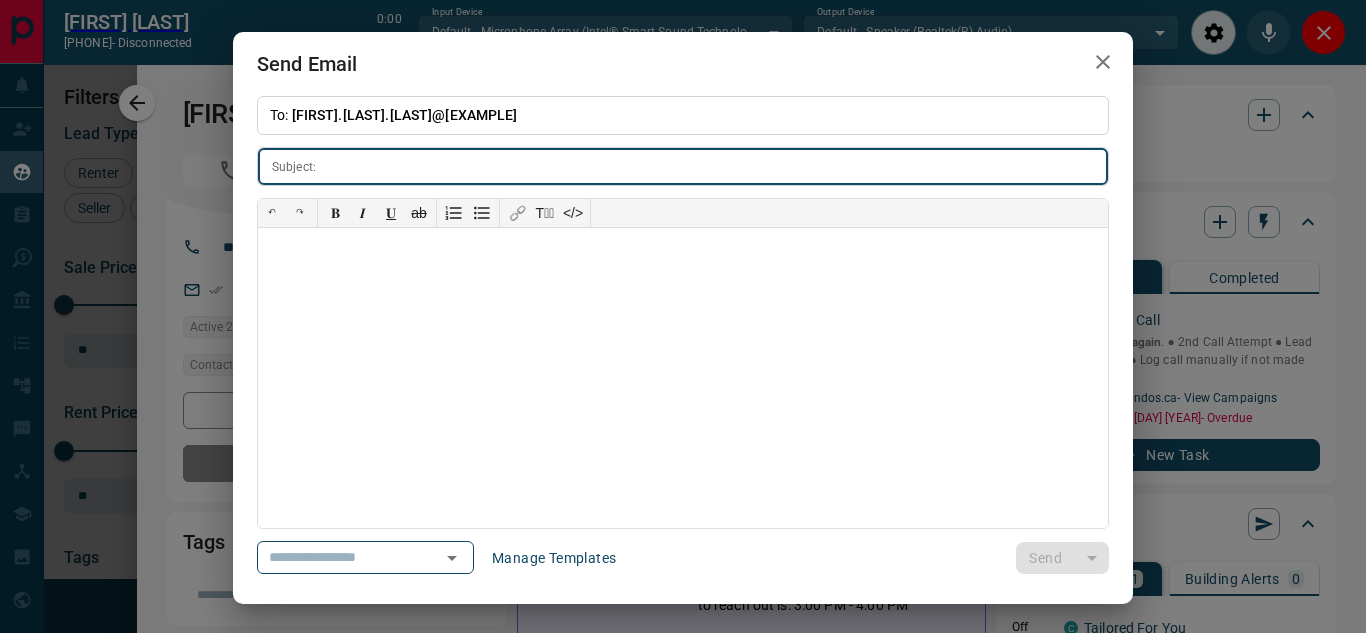 scroll, scrollTop: 1664, scrollLeft: 0, axis: vertical 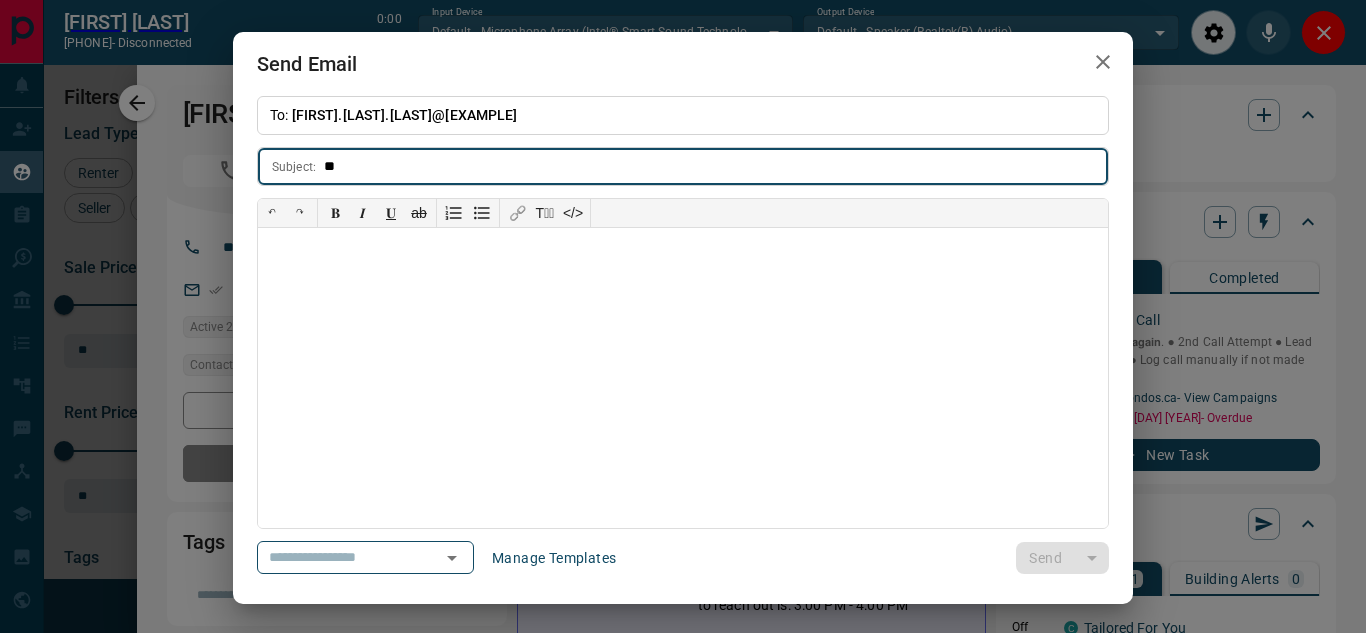 type on "*" 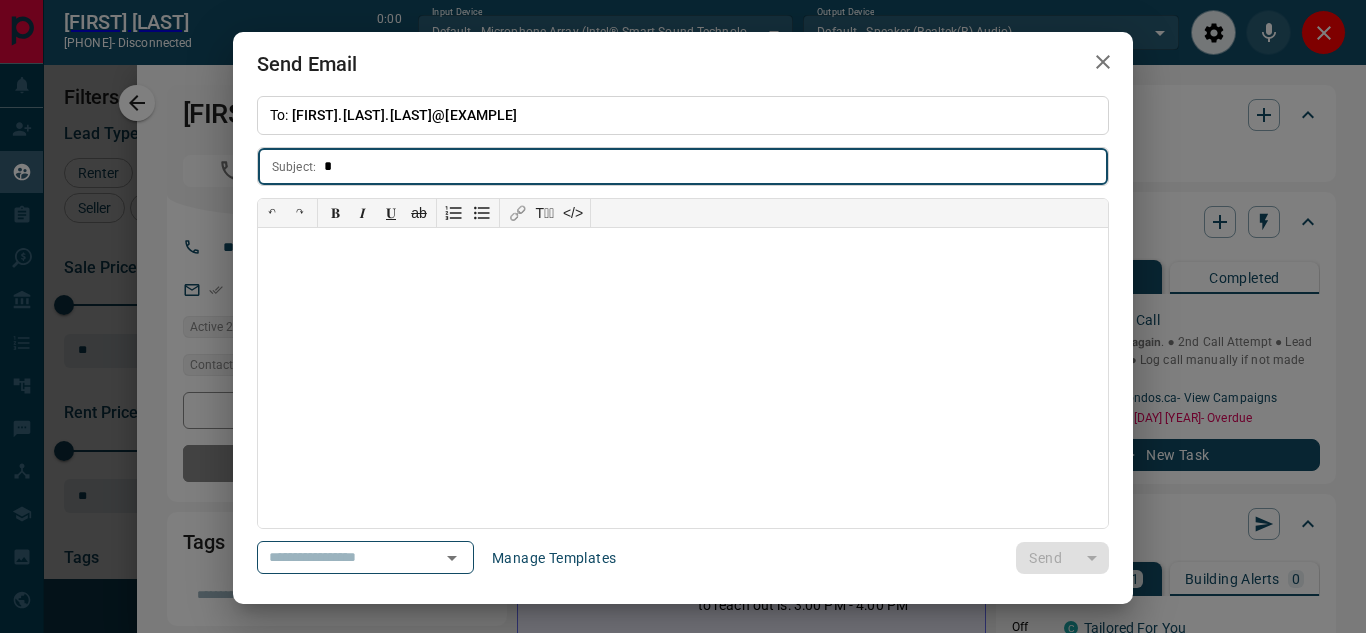 type 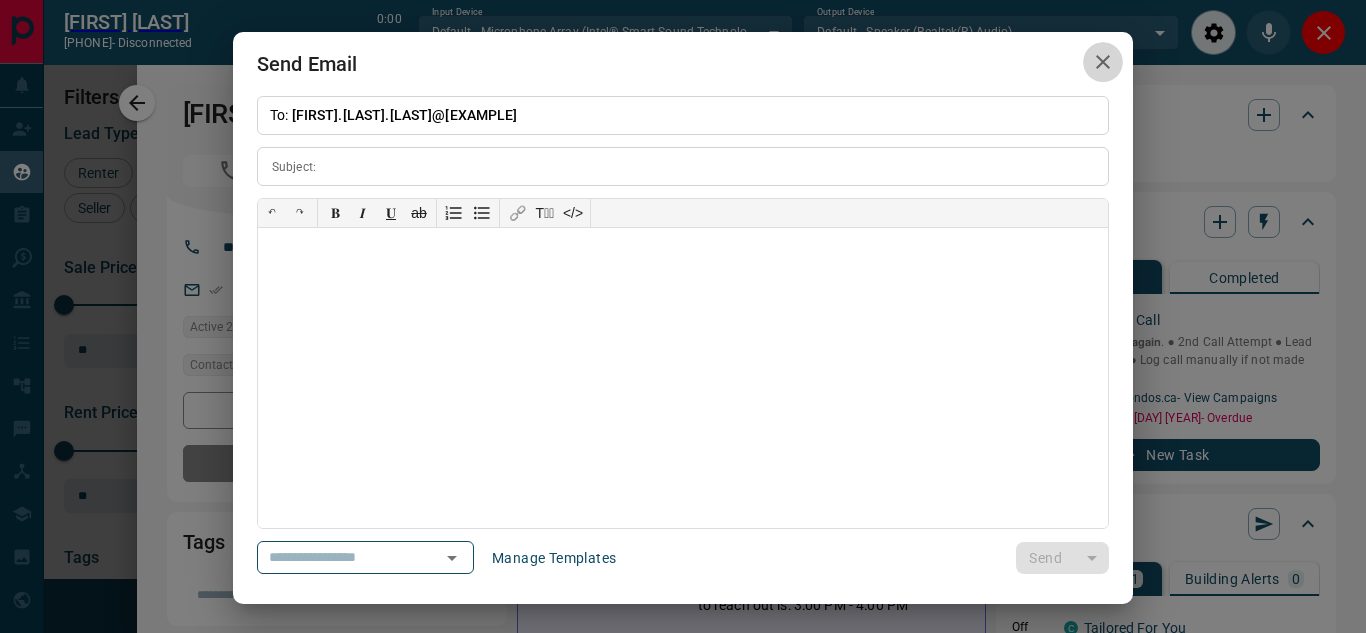 click 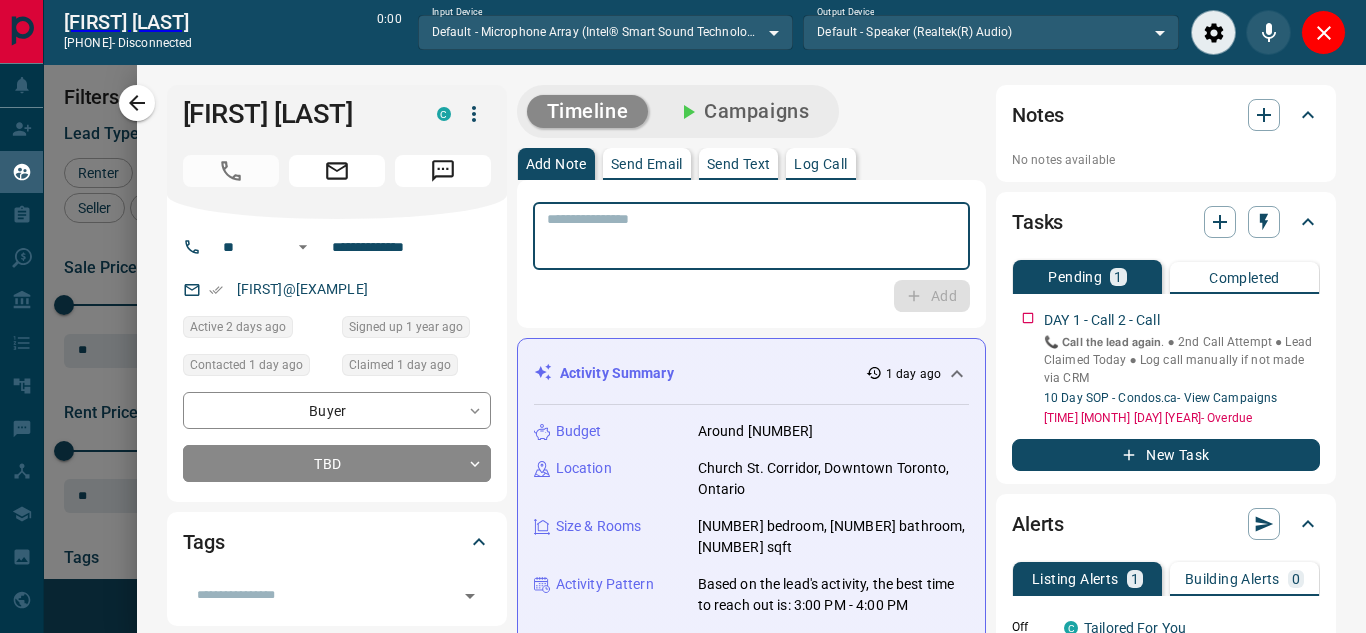 click at bounding box center (751, 236) 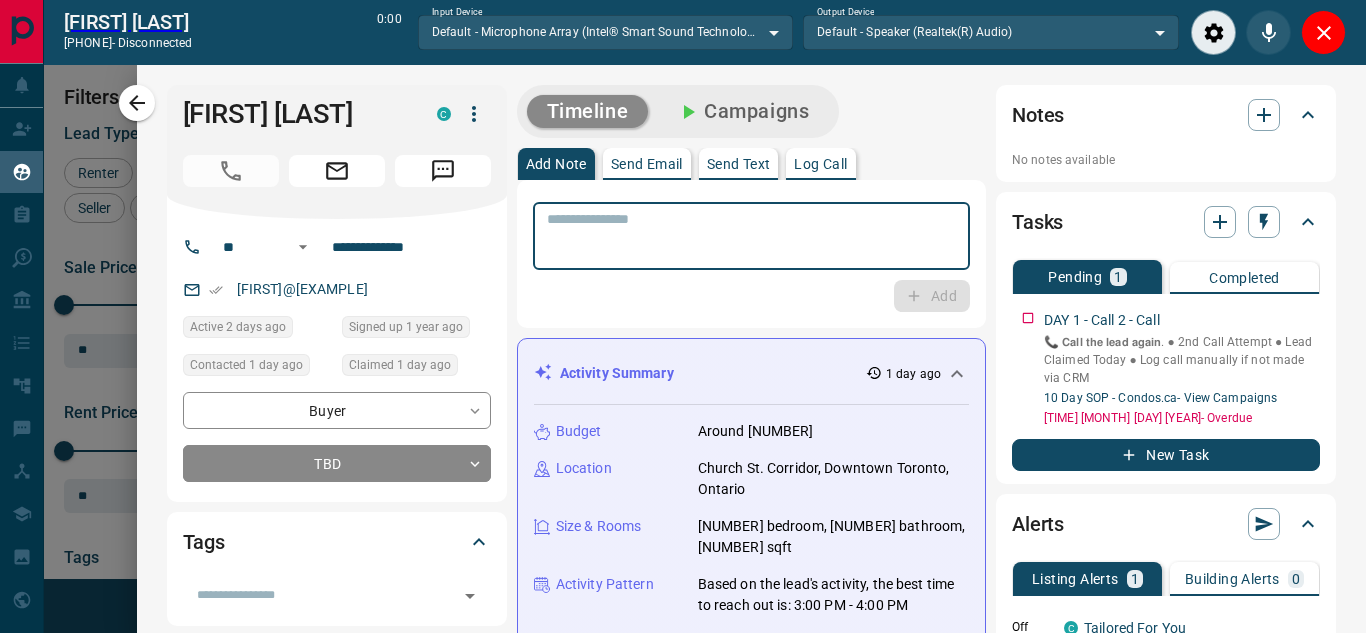 paste on "**********" 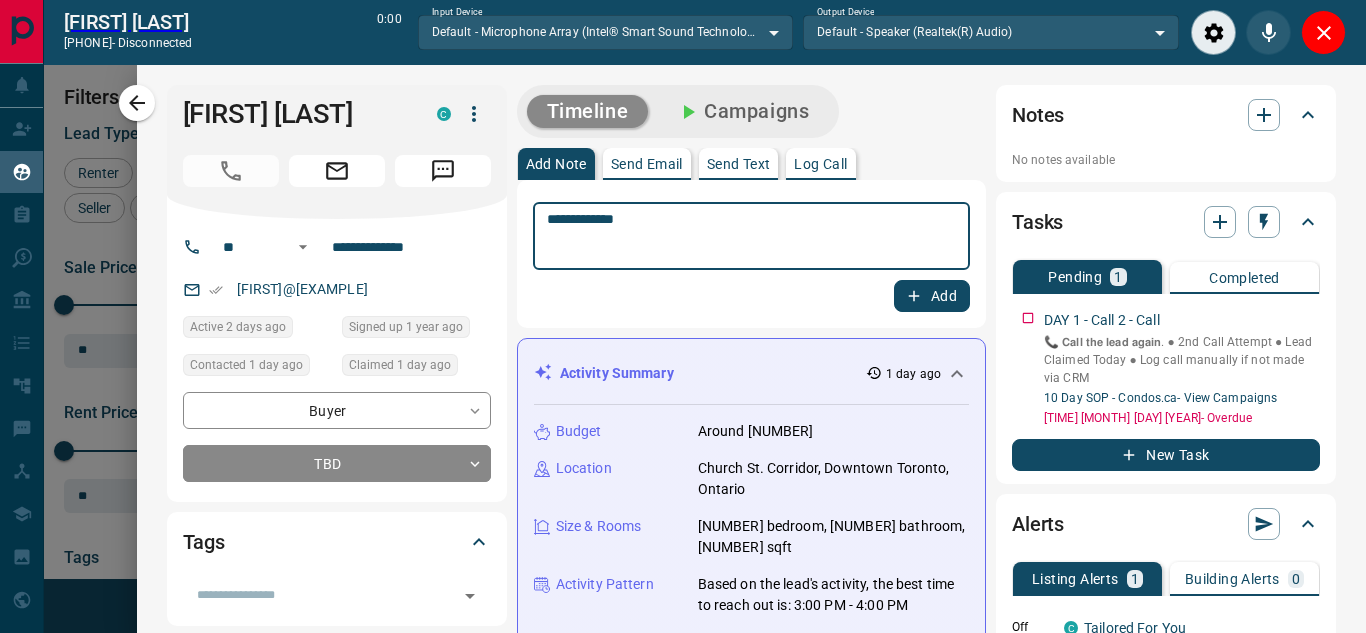 type on "**********" 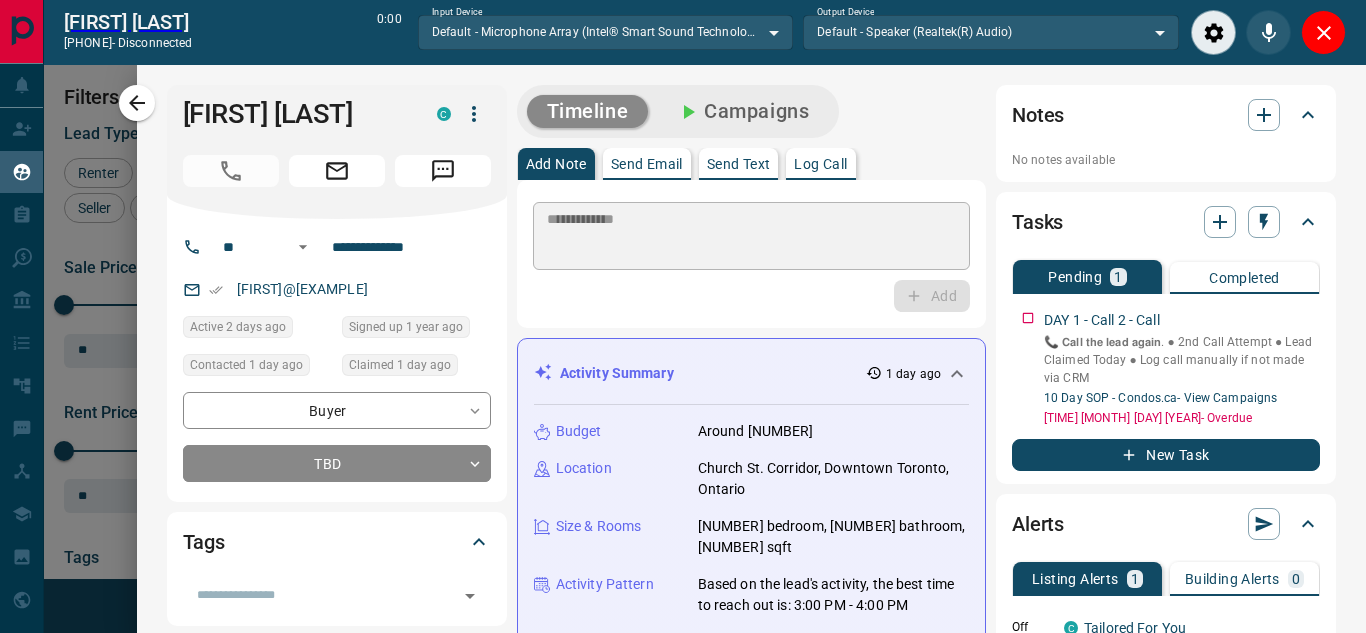 type 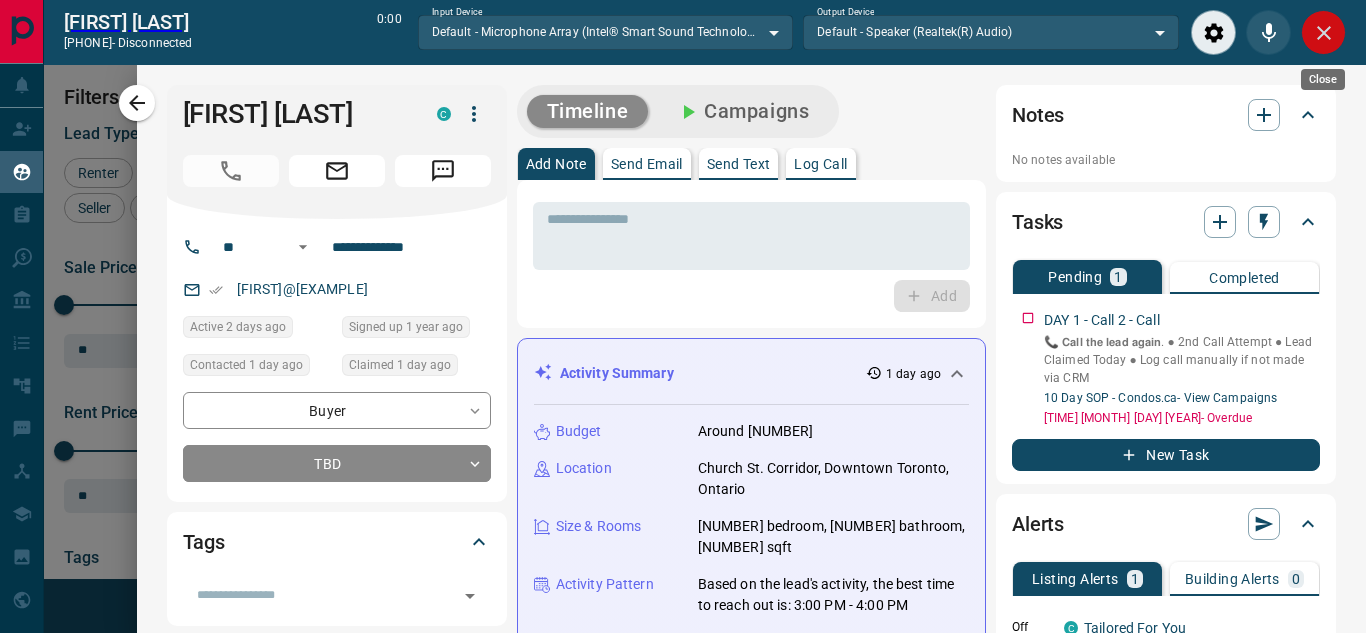 click 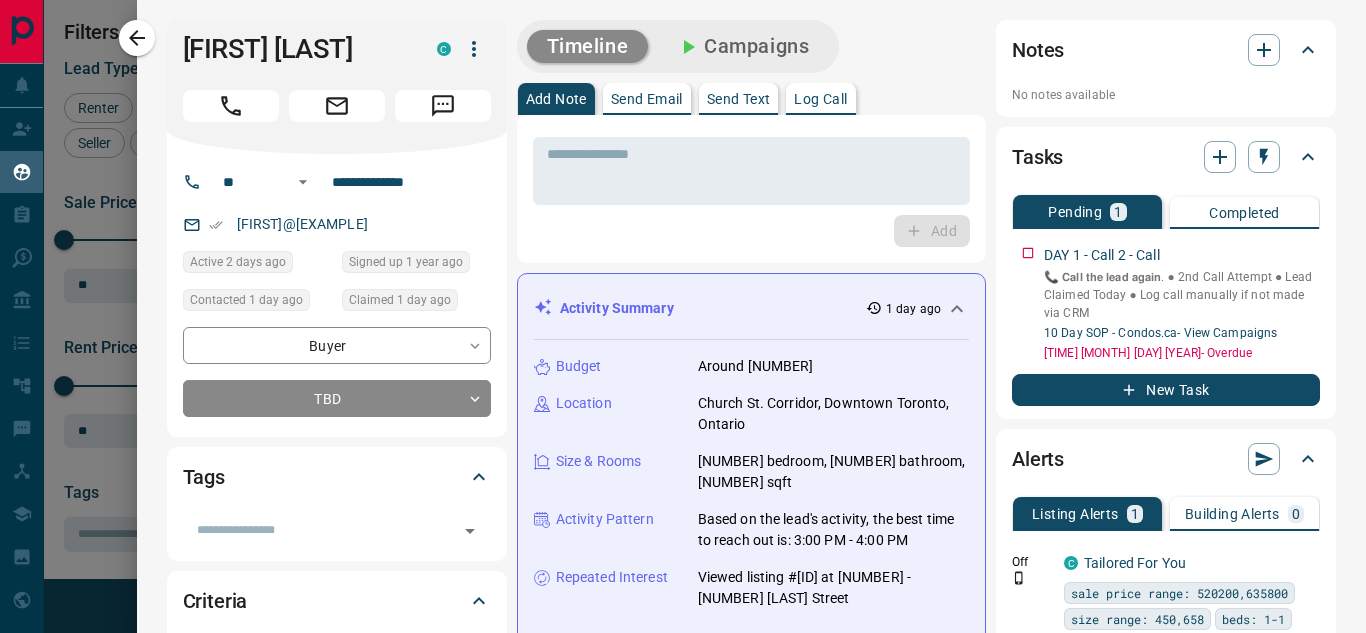 scroll, scrollTop: 16, scrollLeft: 16, axis: both 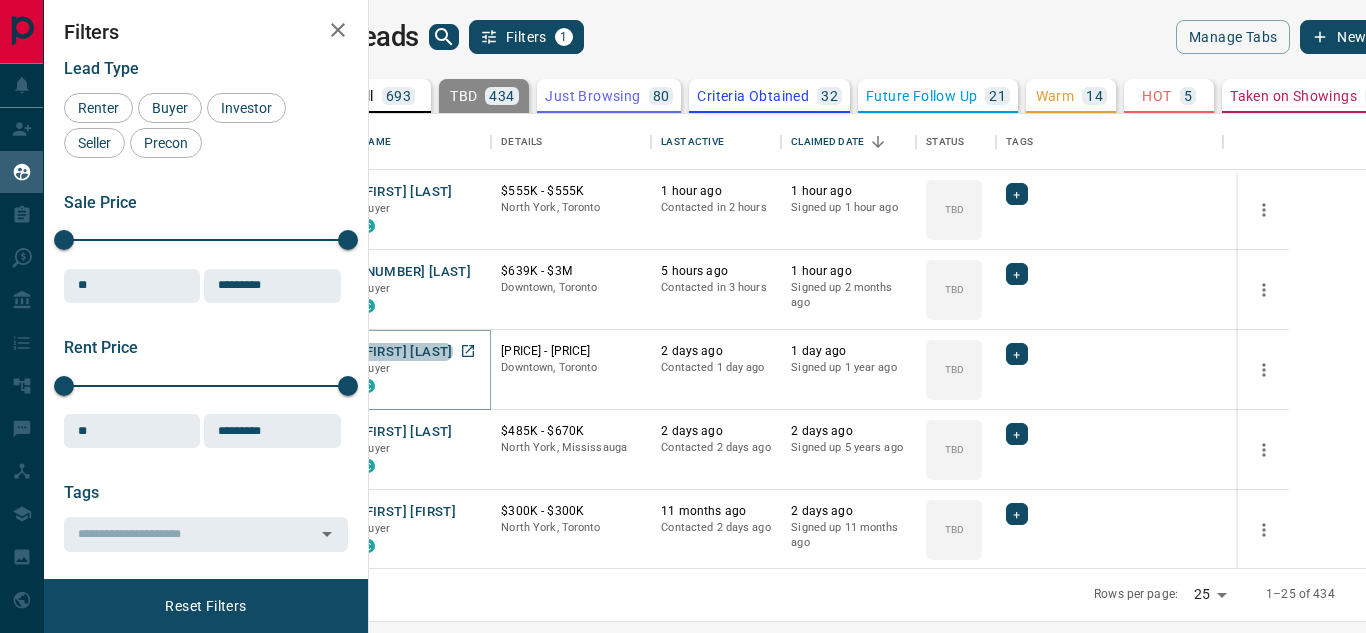 click on "[FIRST] [LAST]" at bounding box center (406, 352) 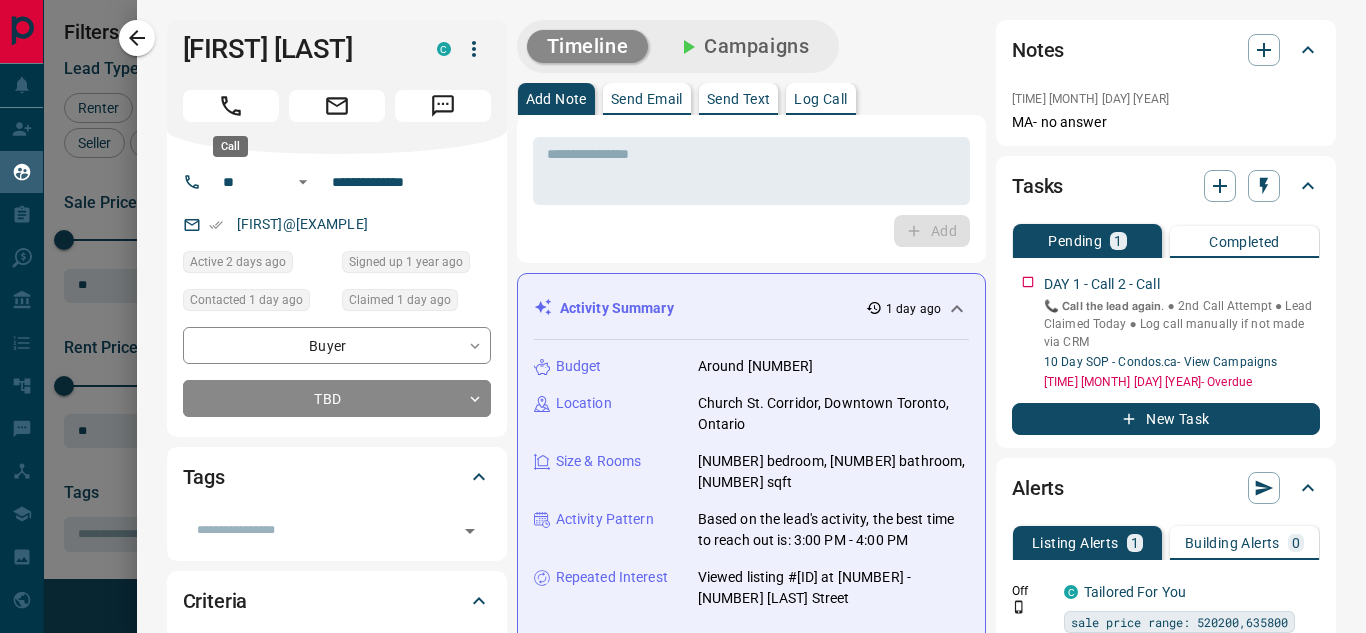 type 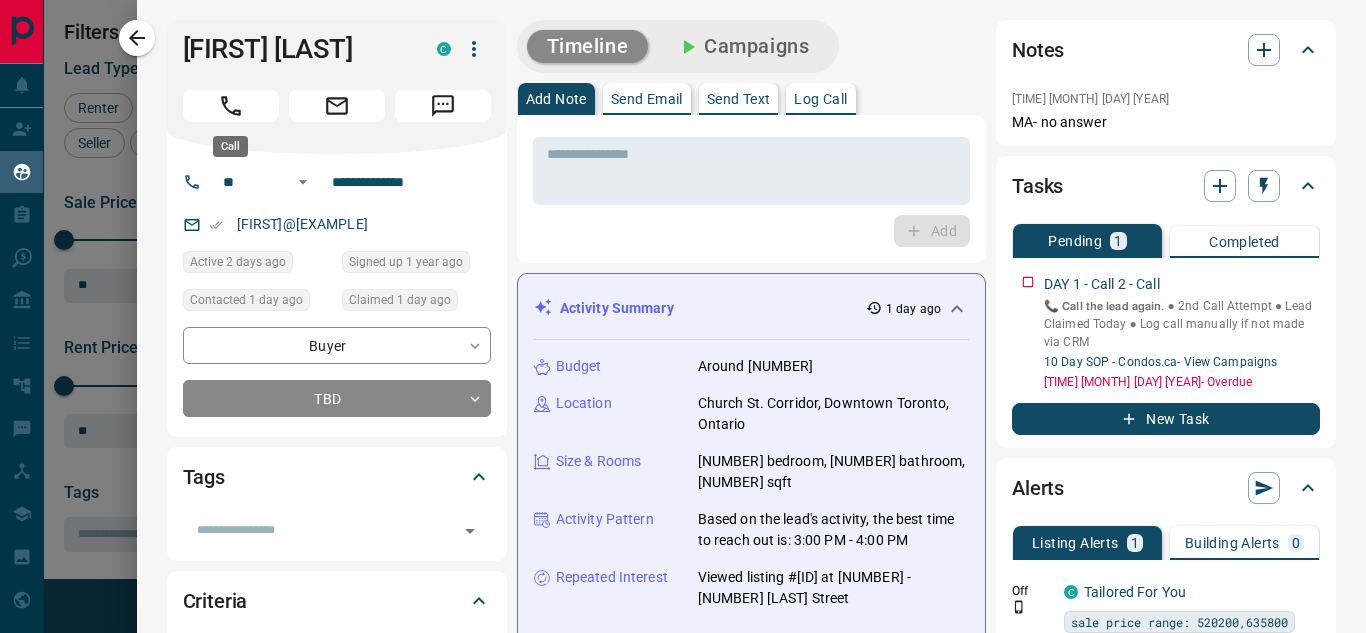scroll, scrollTop: 482, scrollLeft: 0, axis: vertical 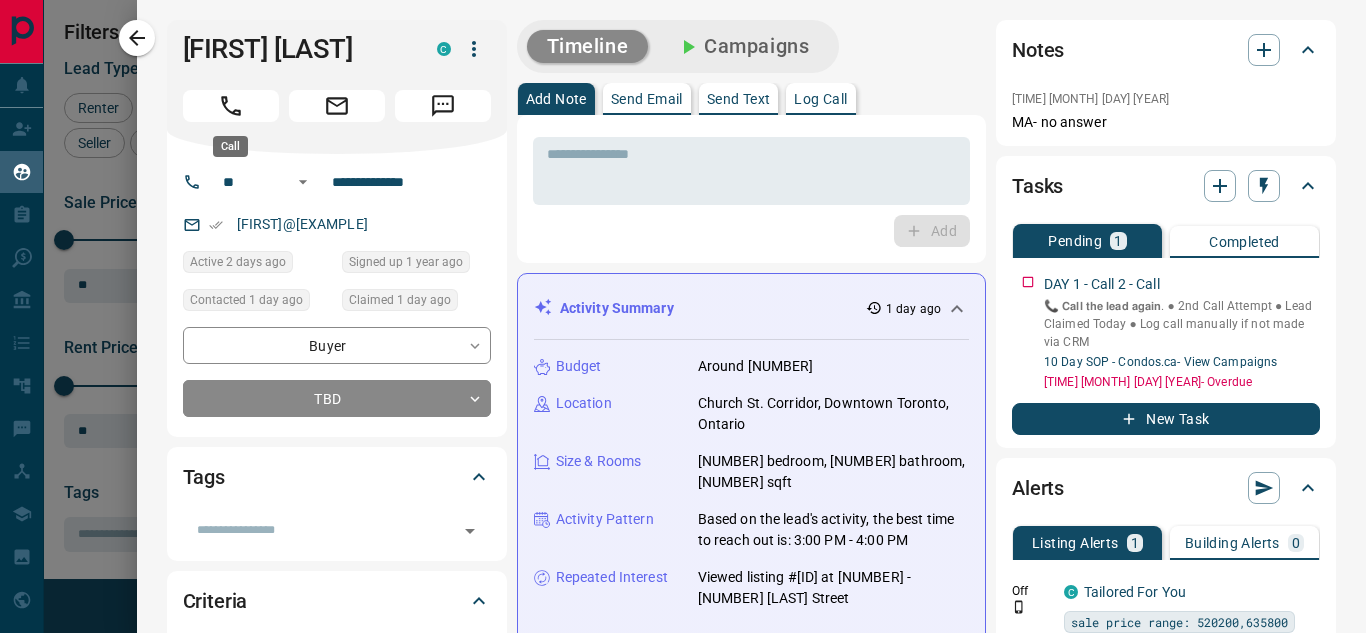 type 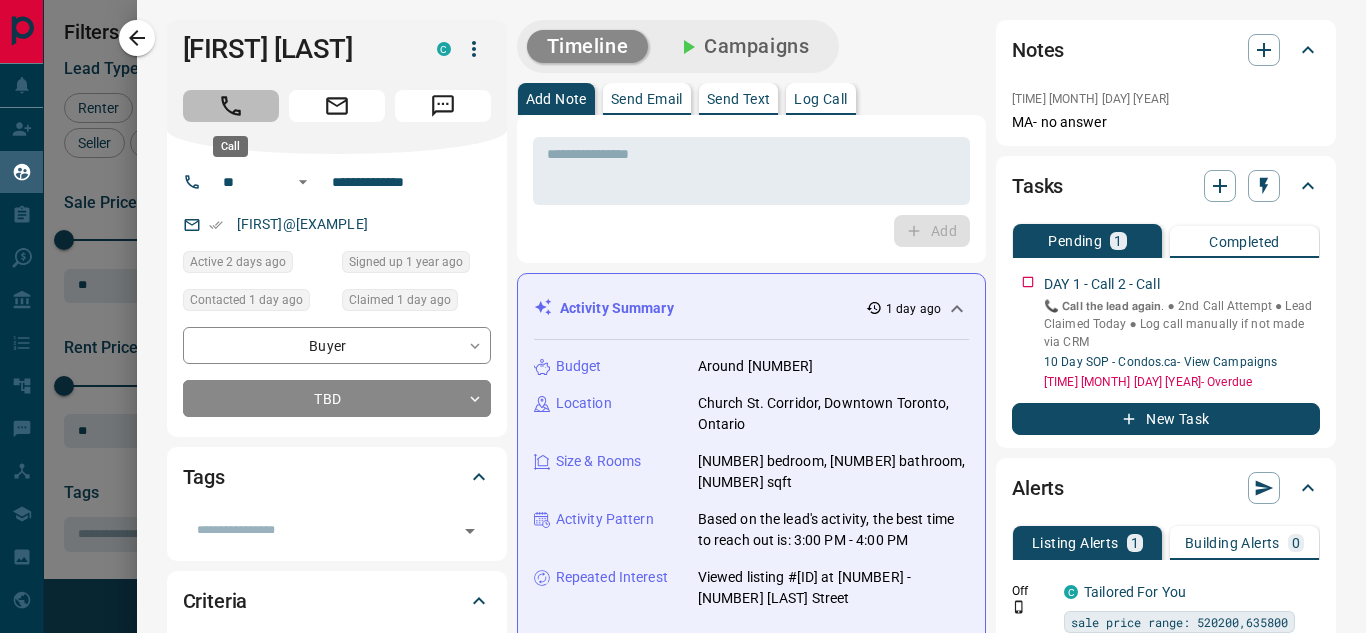 click 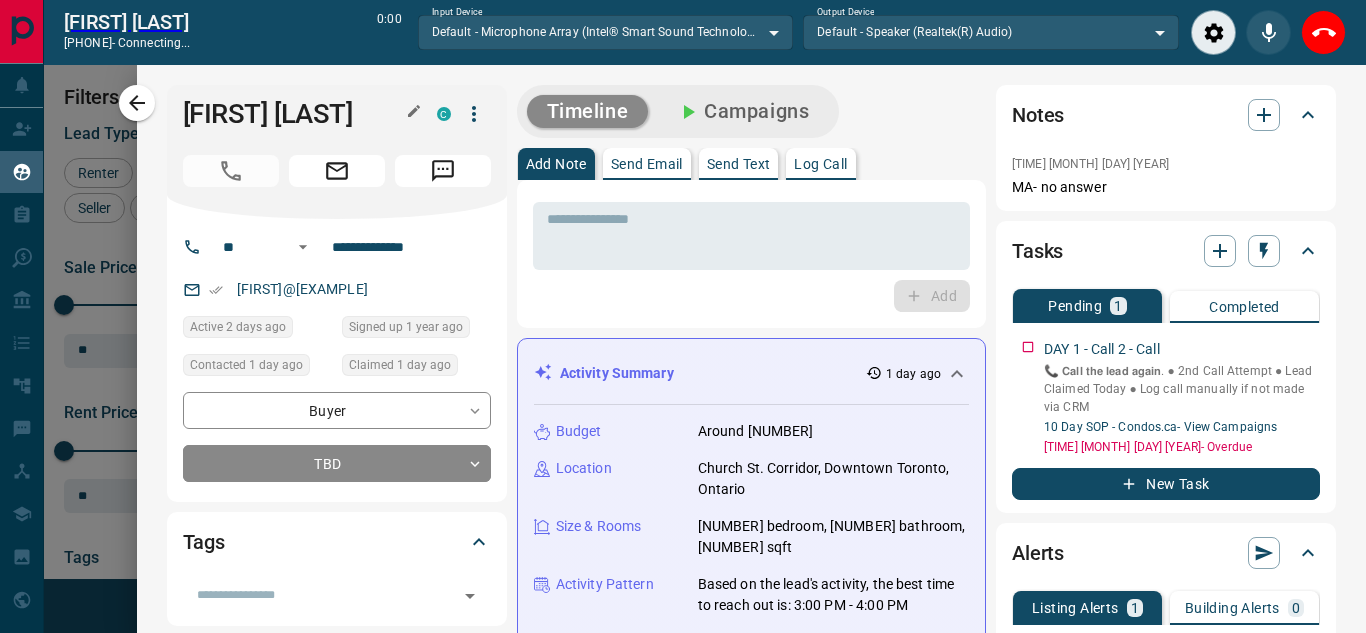 scroll, scrollTop: 377, scrollLeft: 973, axis: both 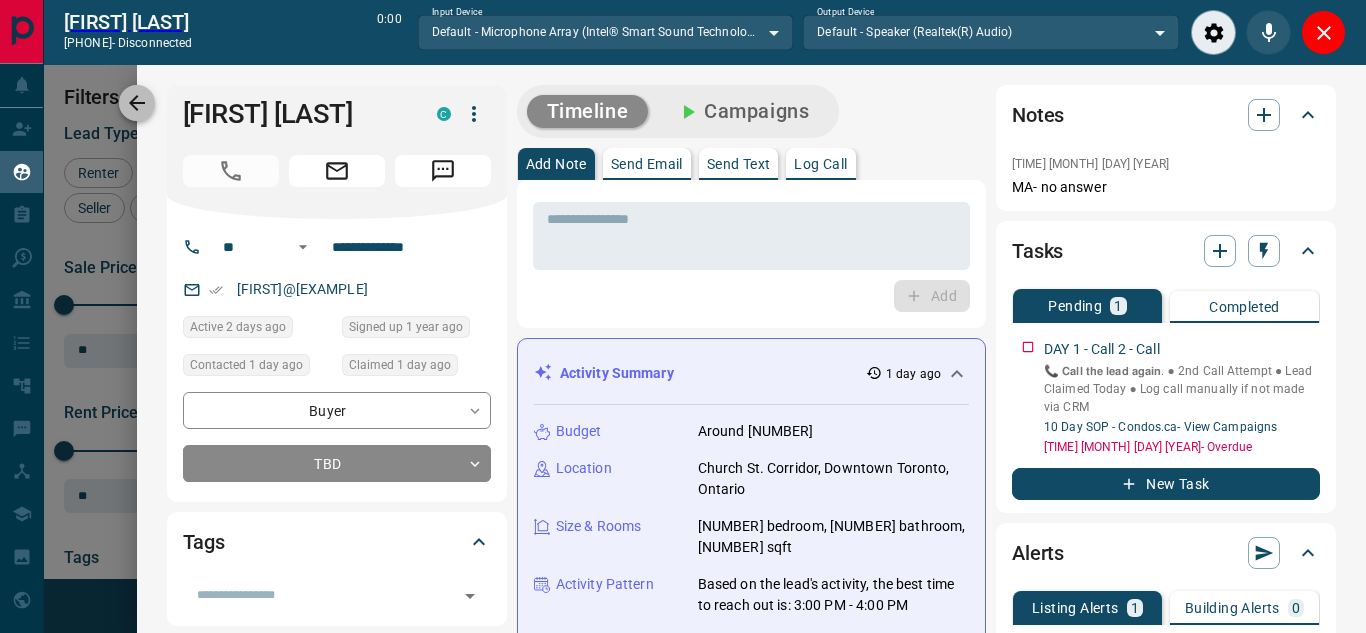 click 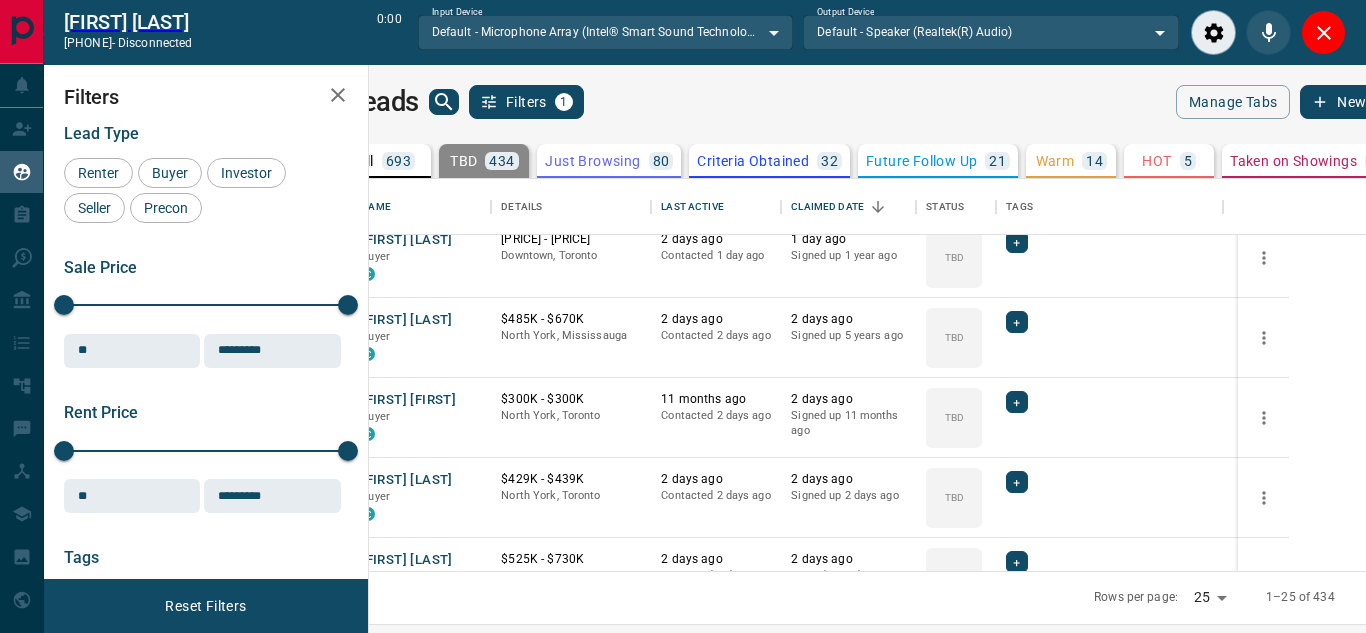 scroll, scrollTop: 178, scrollLeft: 0, axis: vertical 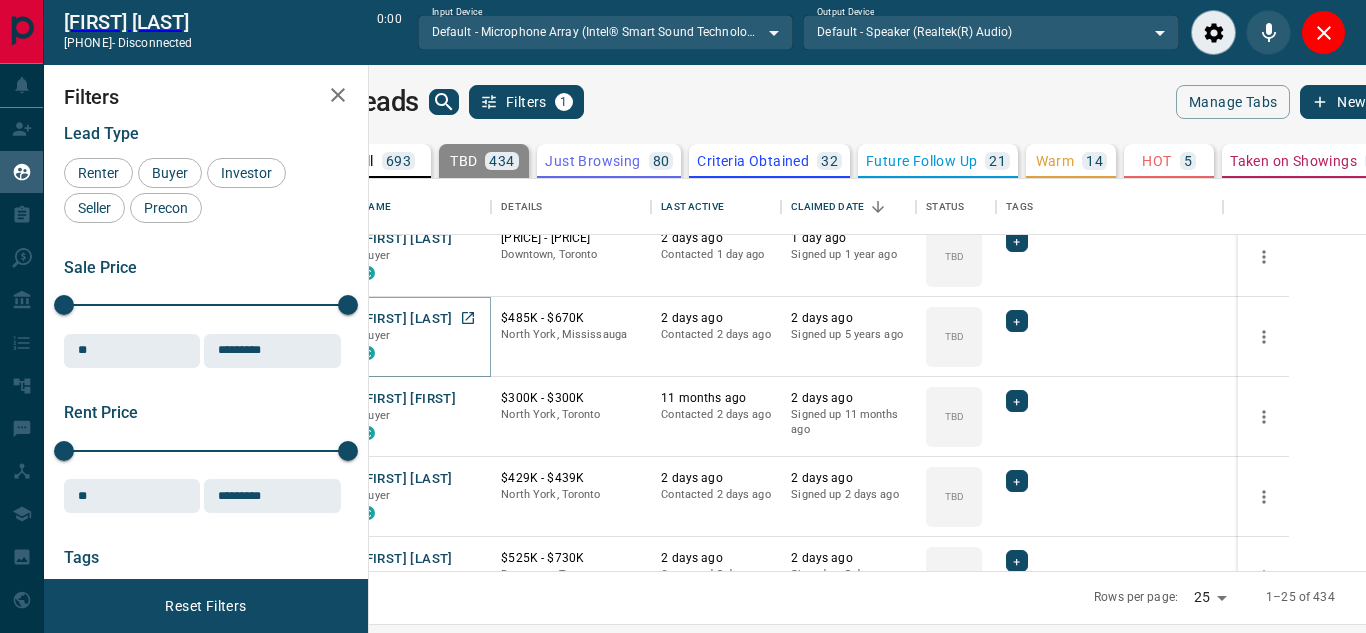 click on "[FIRST] [LAST]" at bounding box center (406, 319) 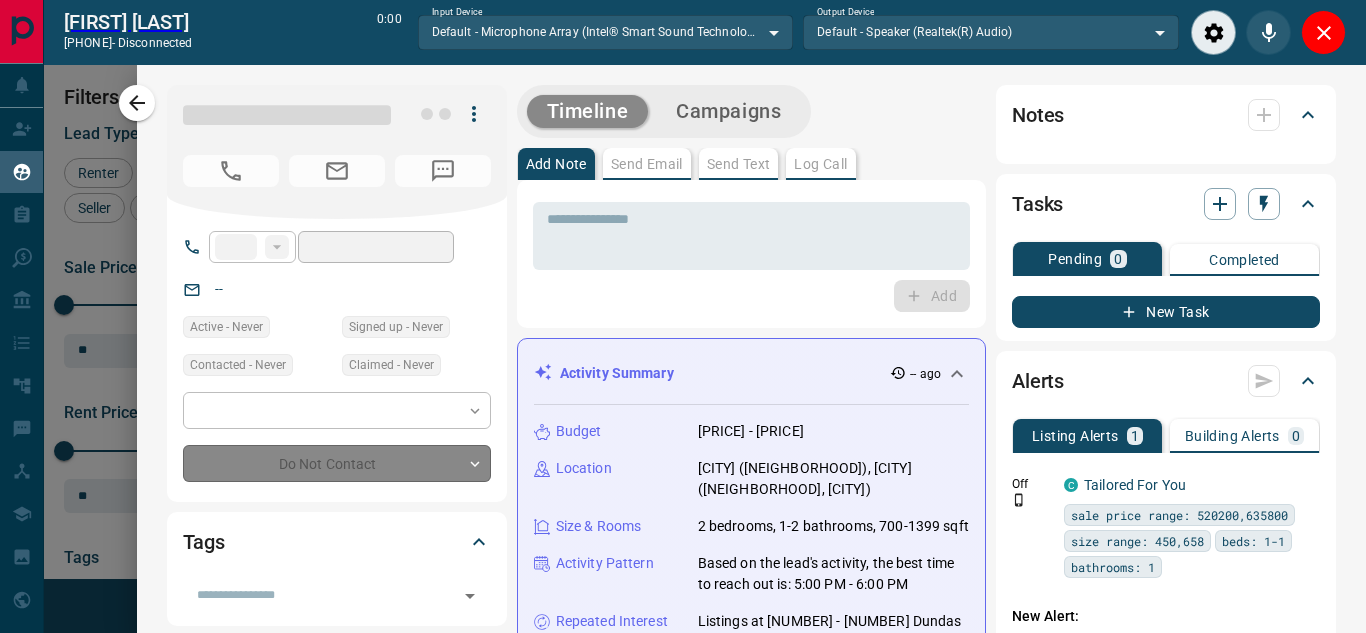 type on "**" 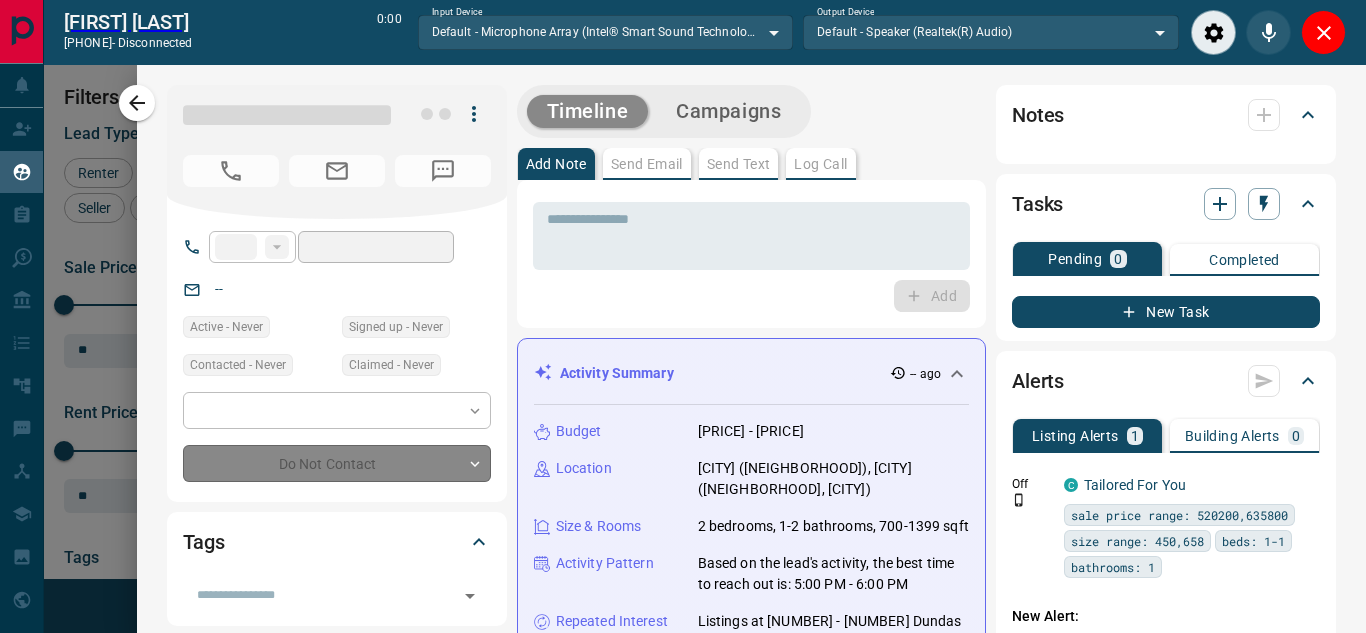 type on "**********" 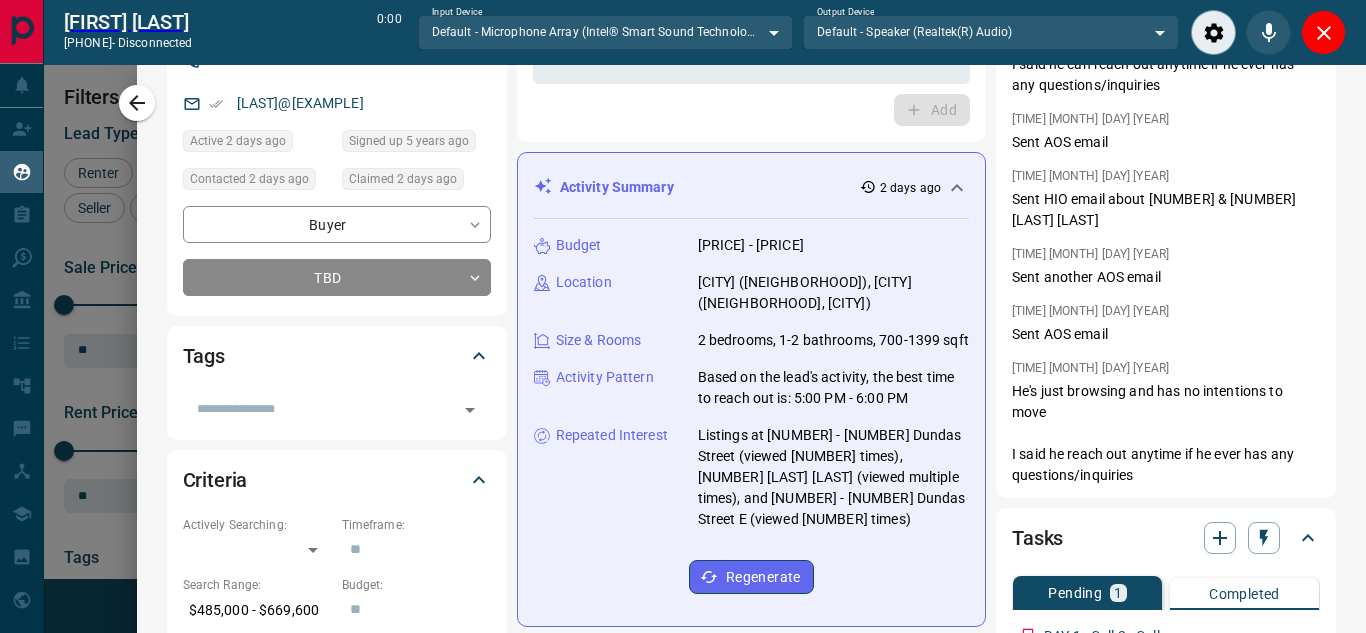 scroll, scrollTop: 0, scrollLeft: 0, axis: both 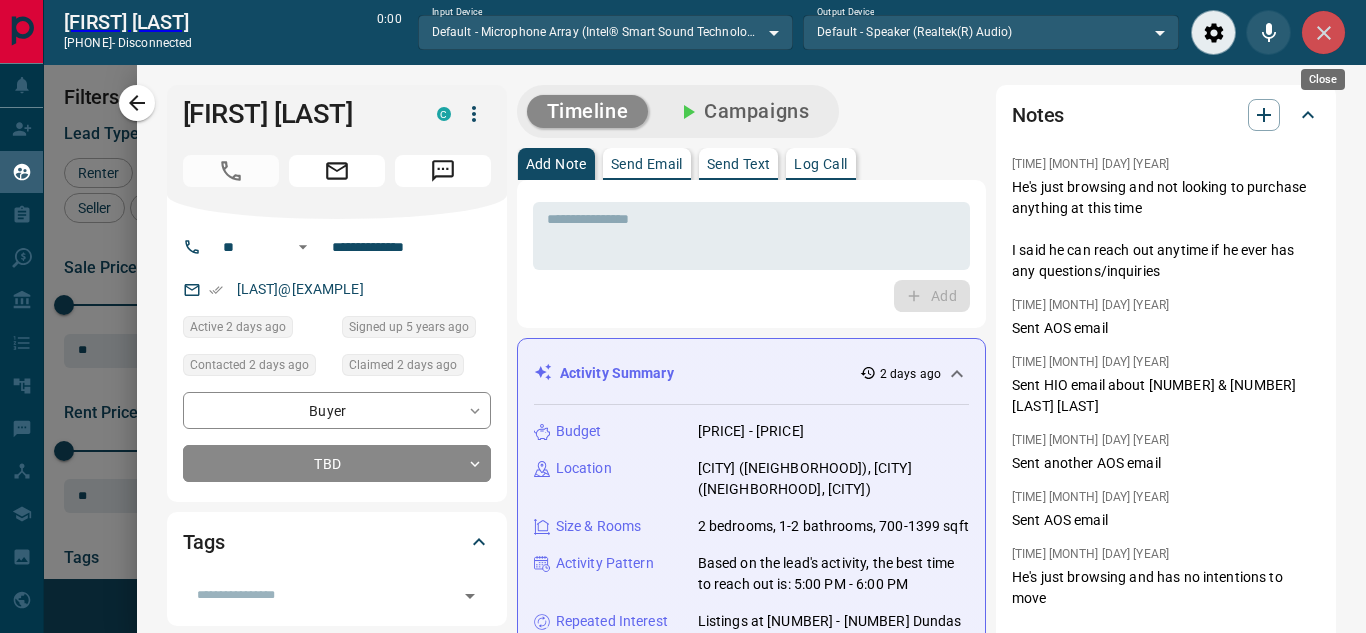 click at bounding box center [1323, 32] 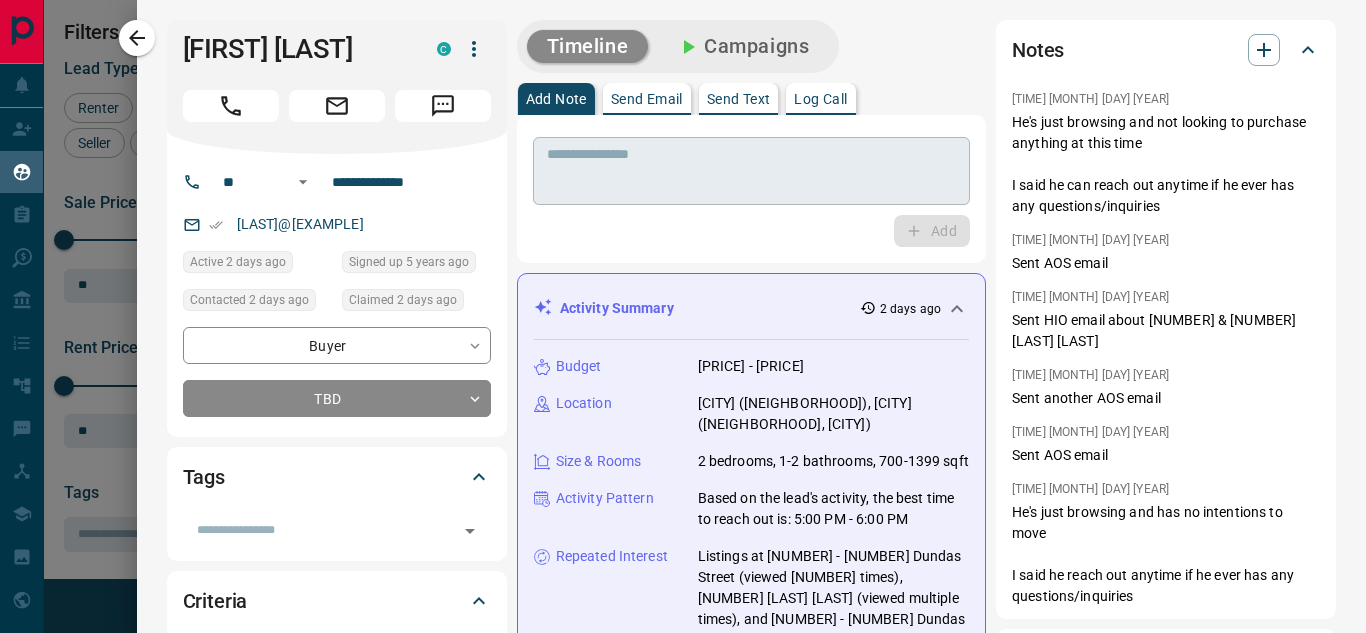 scroll, scrollTop: 16, scrollLeft: 16, axis: both 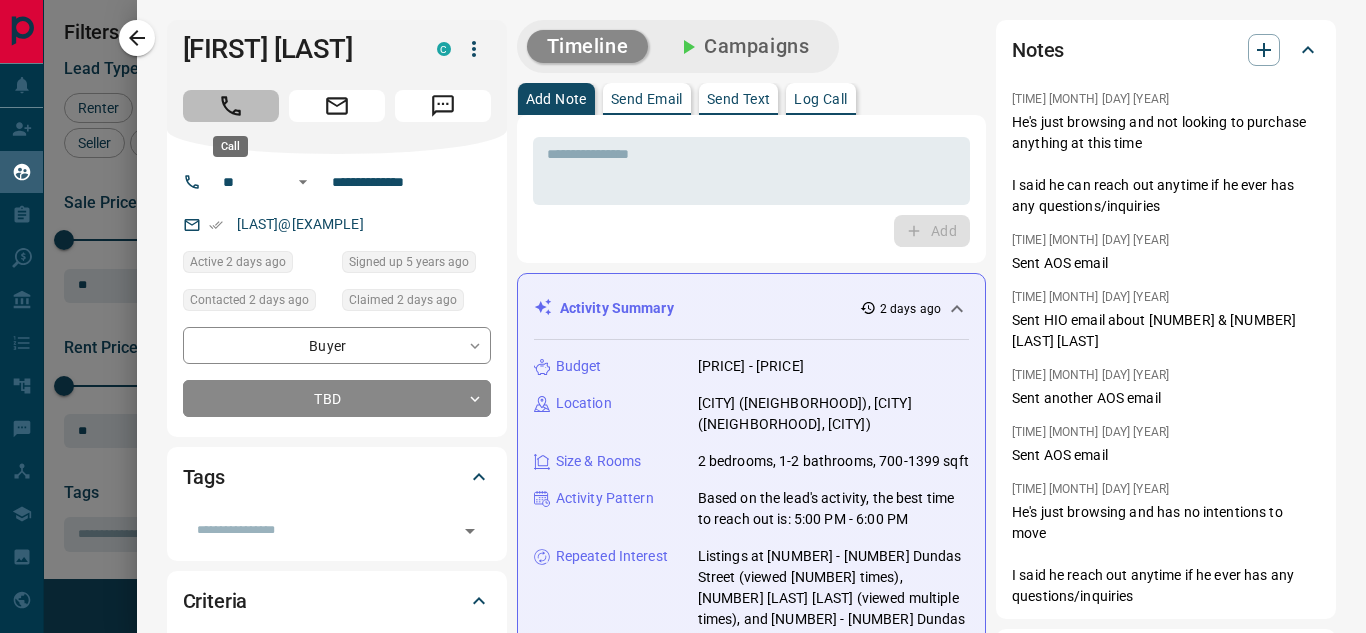 click 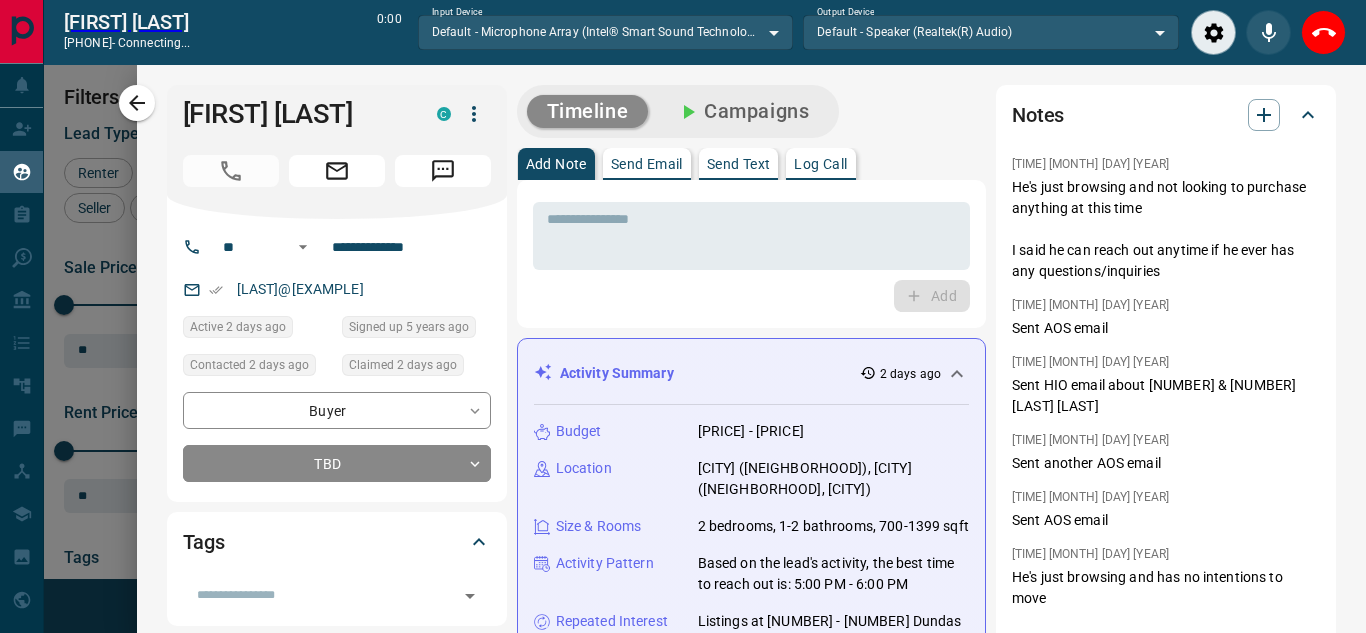 scroll, scrollTop: 377, scrollLeft: 973, axis: both 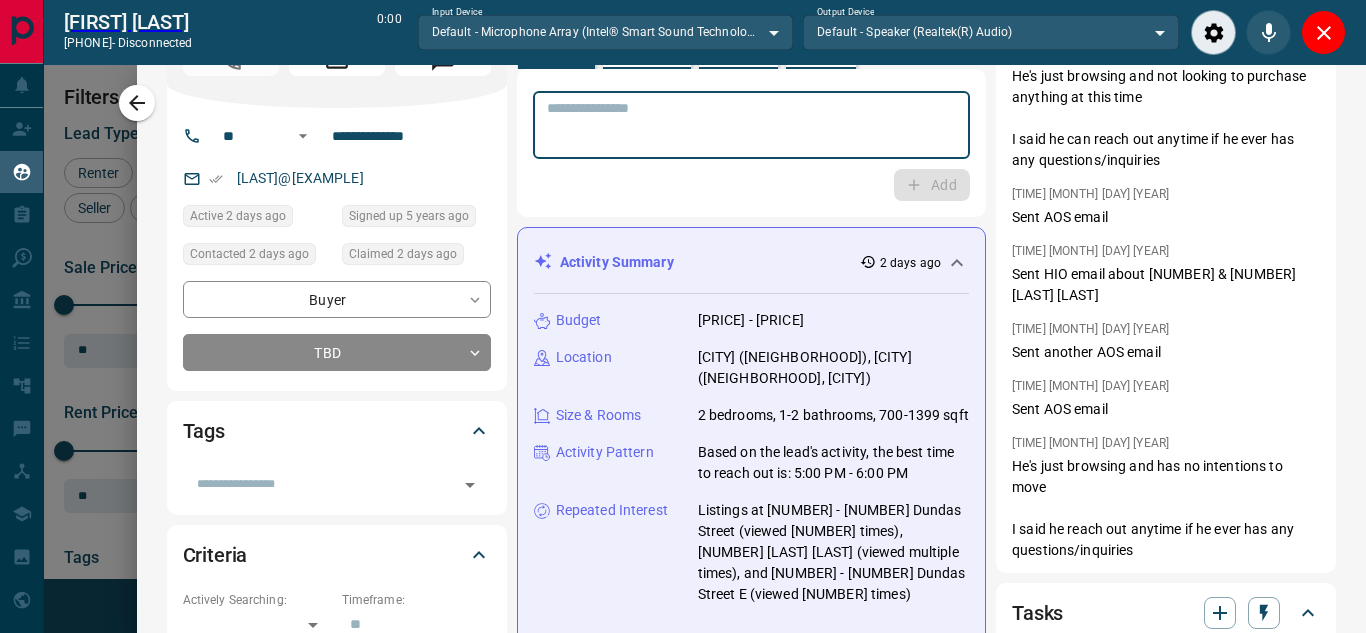 click at bounding box center [751, 125] 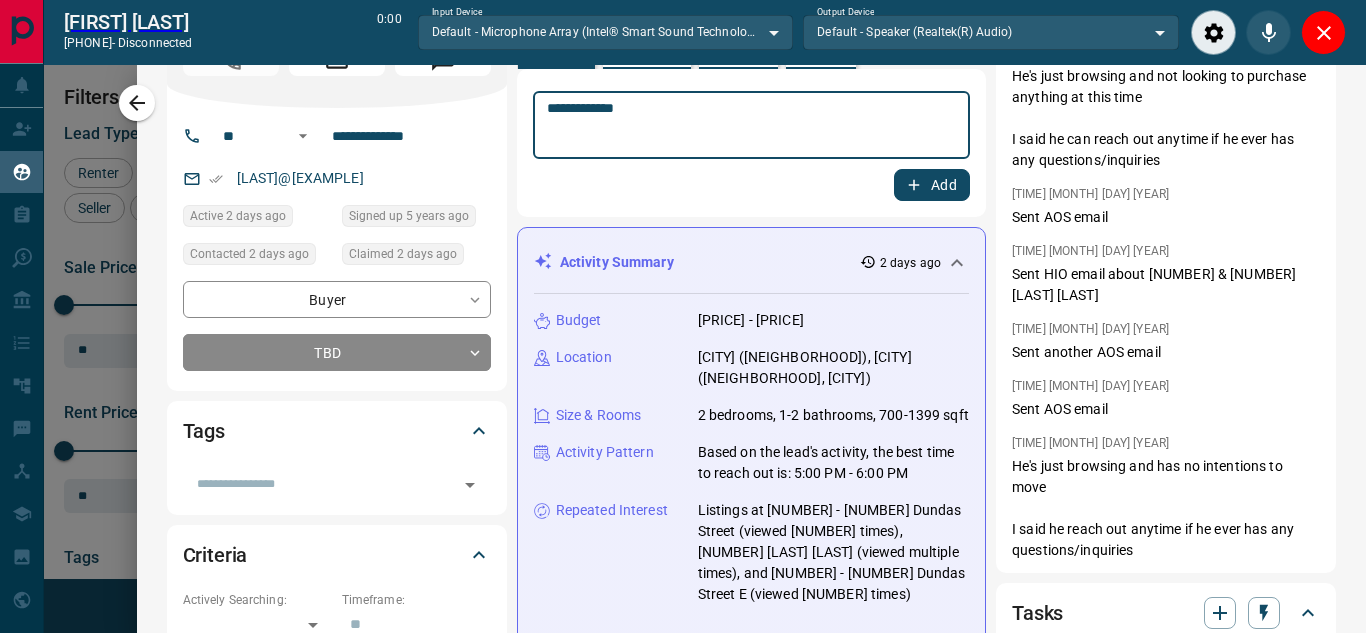 type on "**********" 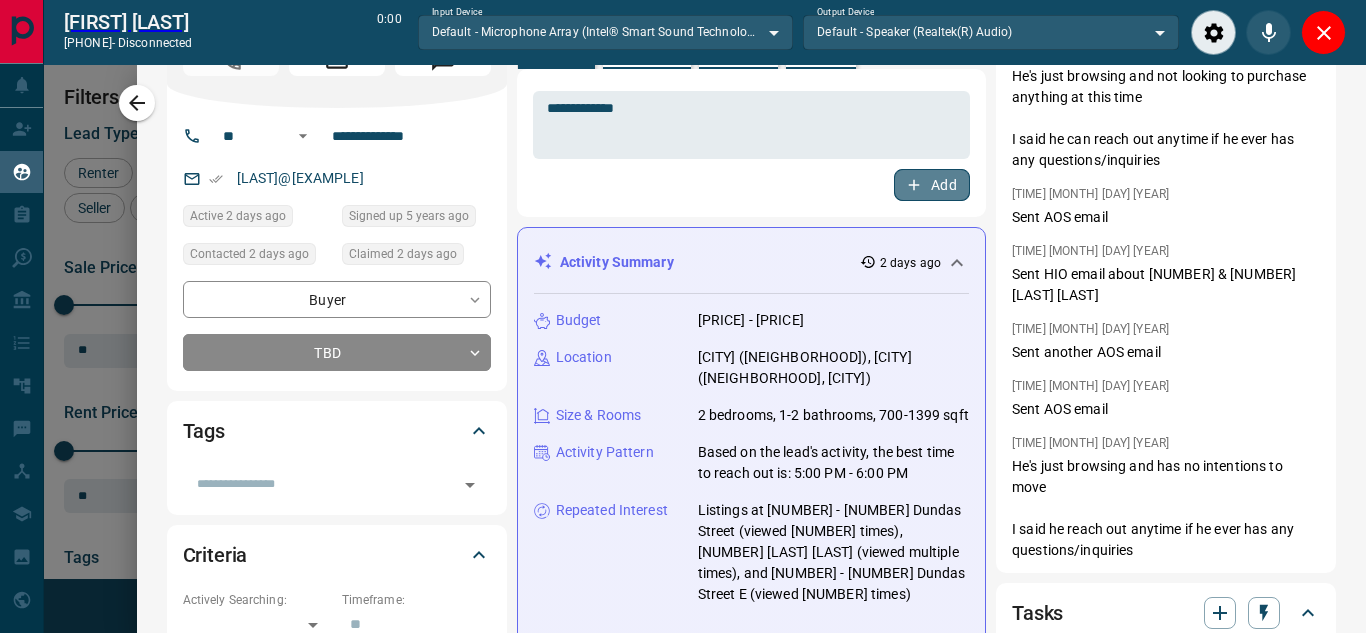 click on "Add" at bounding box center (932, 185) 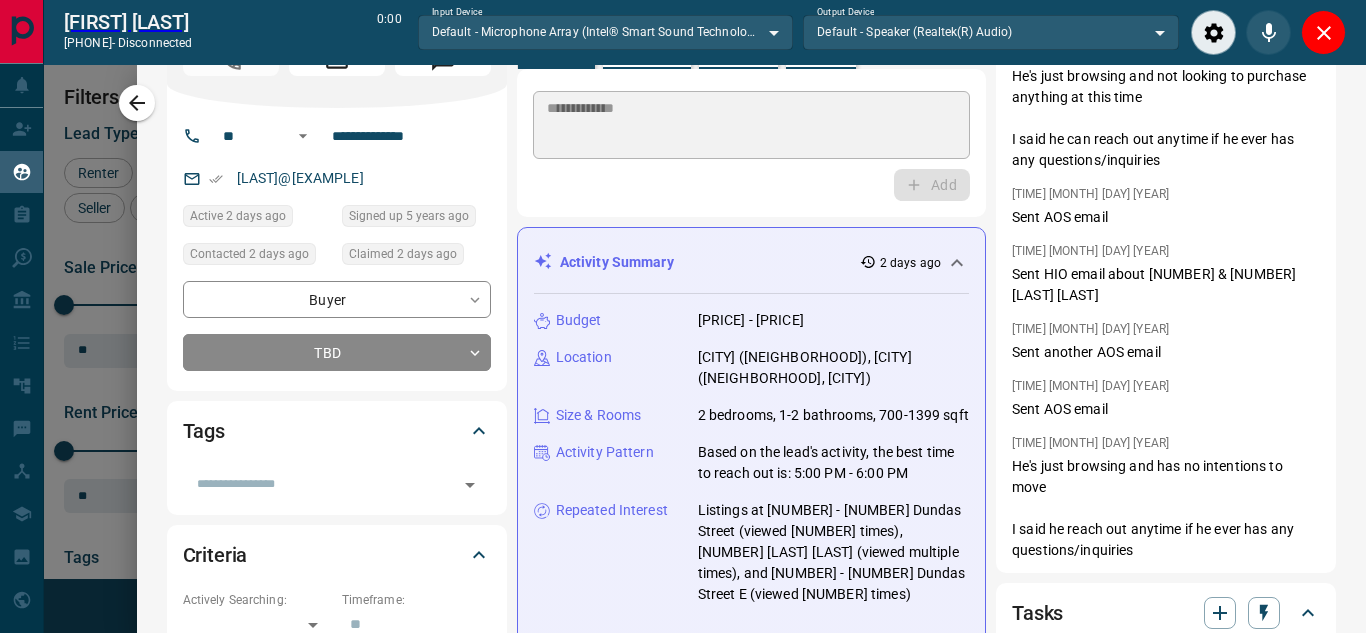 type 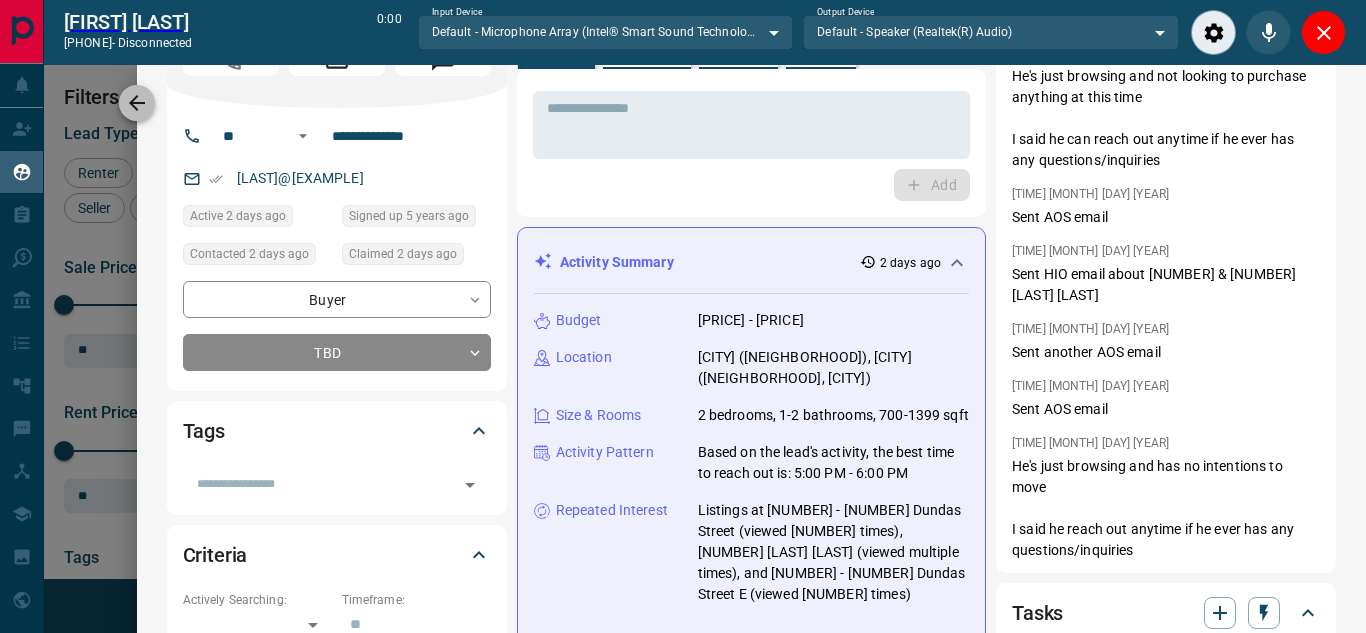 click 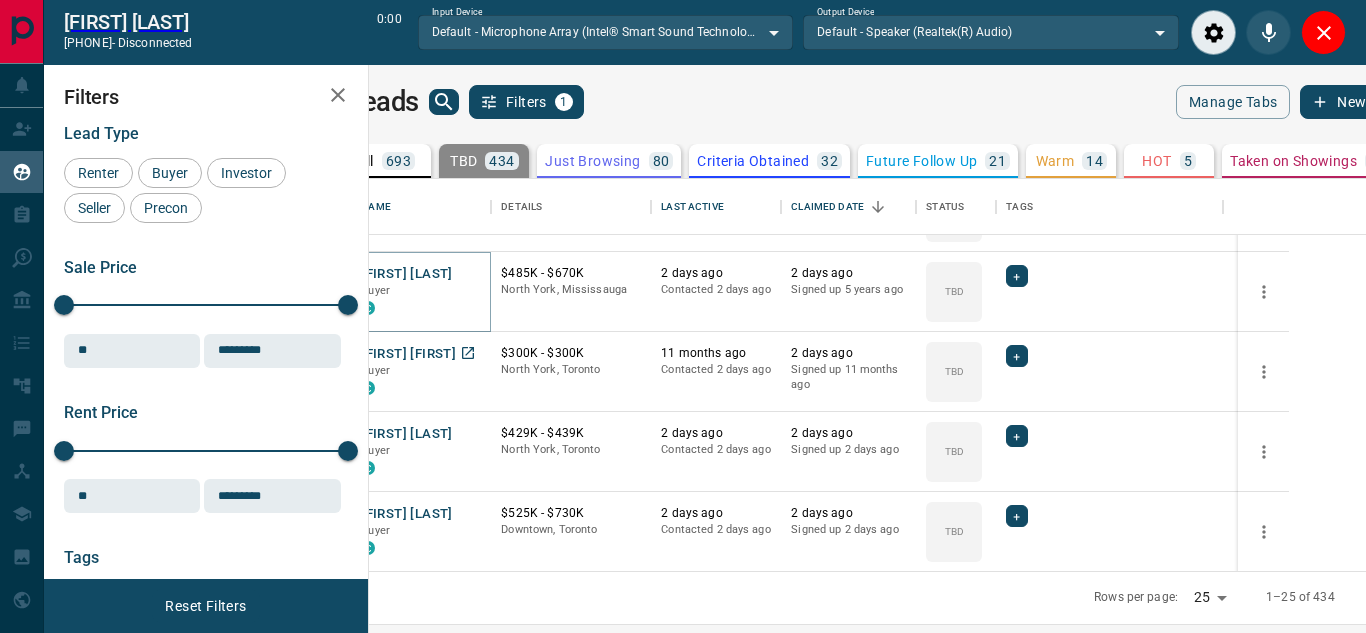 scroll, scrollTop: 224, scrollLeft: 0, axis: vertical 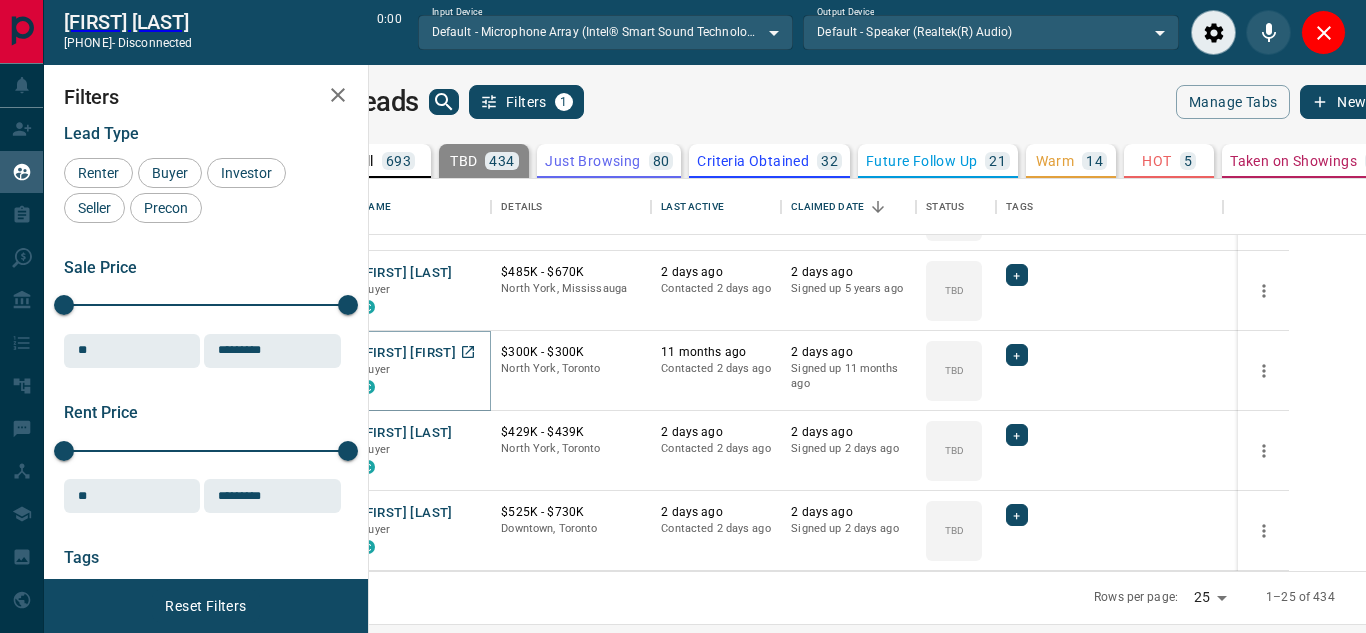 click on "[FIRST] [FIRST]" at bounding box center [408, 353] 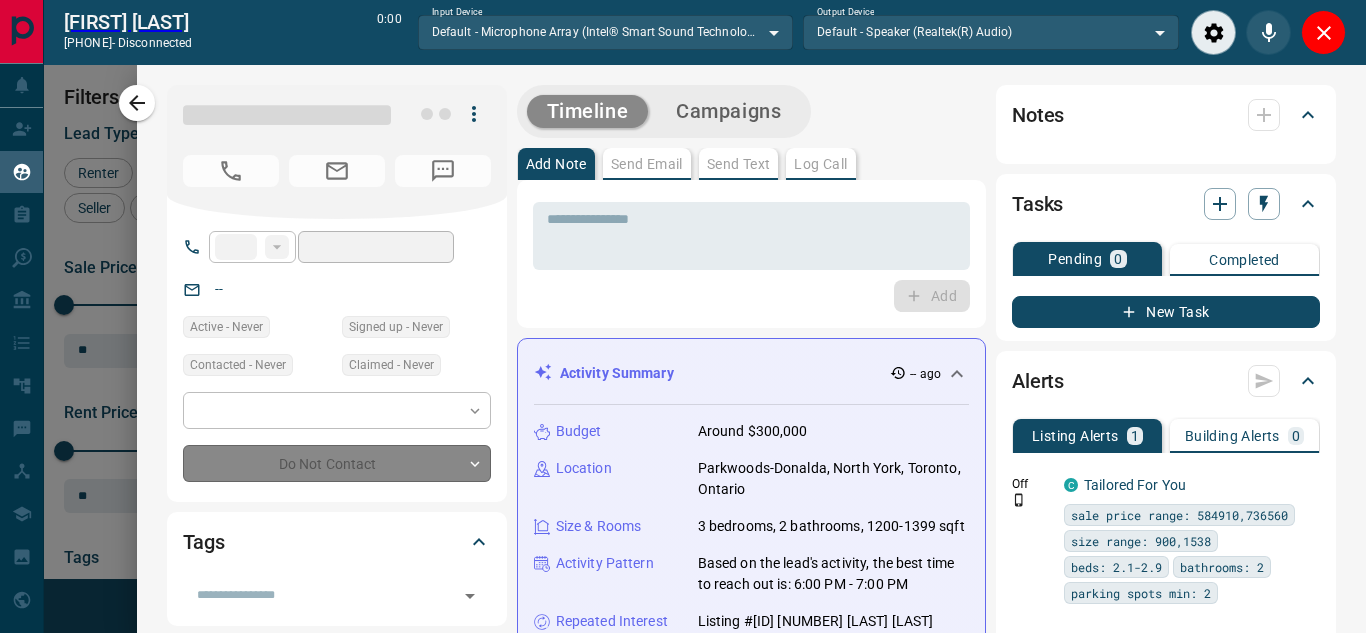 type on "**" 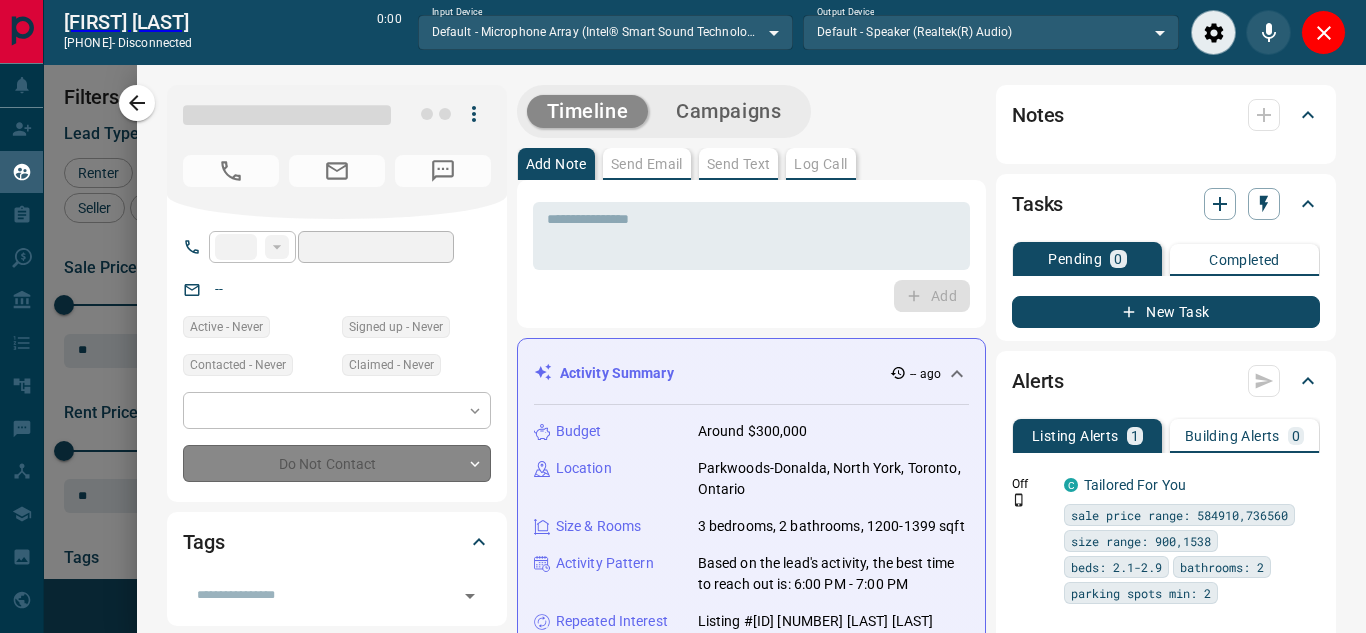 type on "**********" 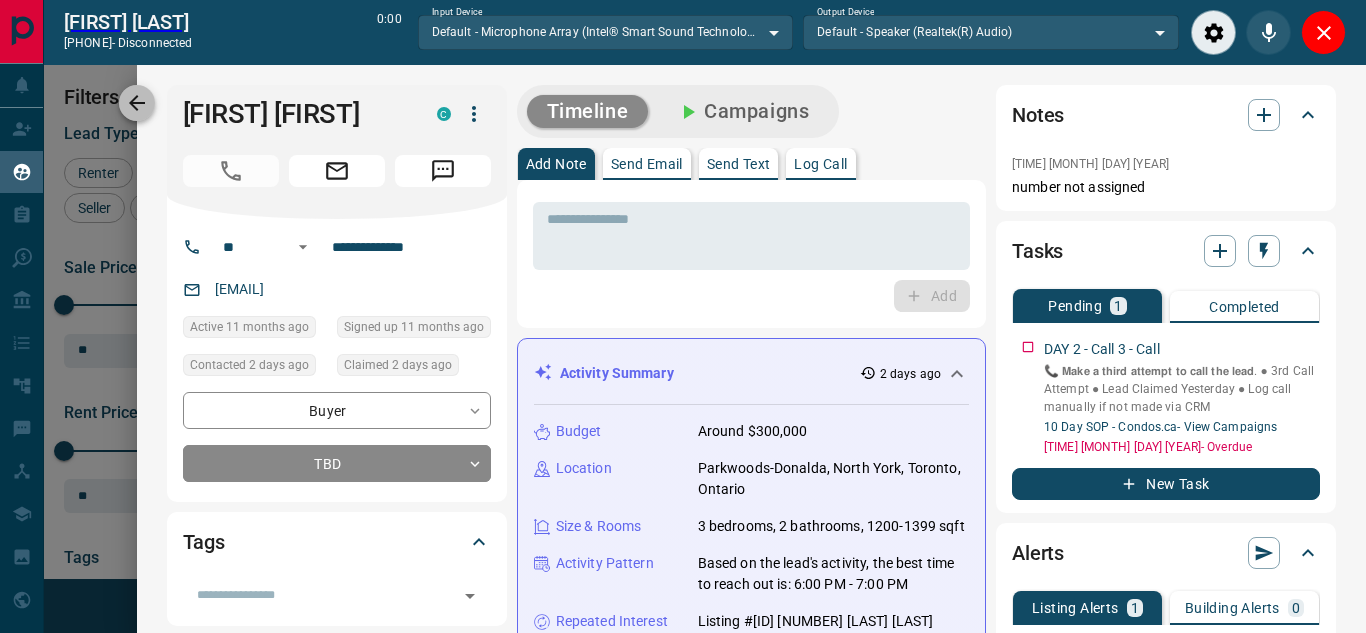 click 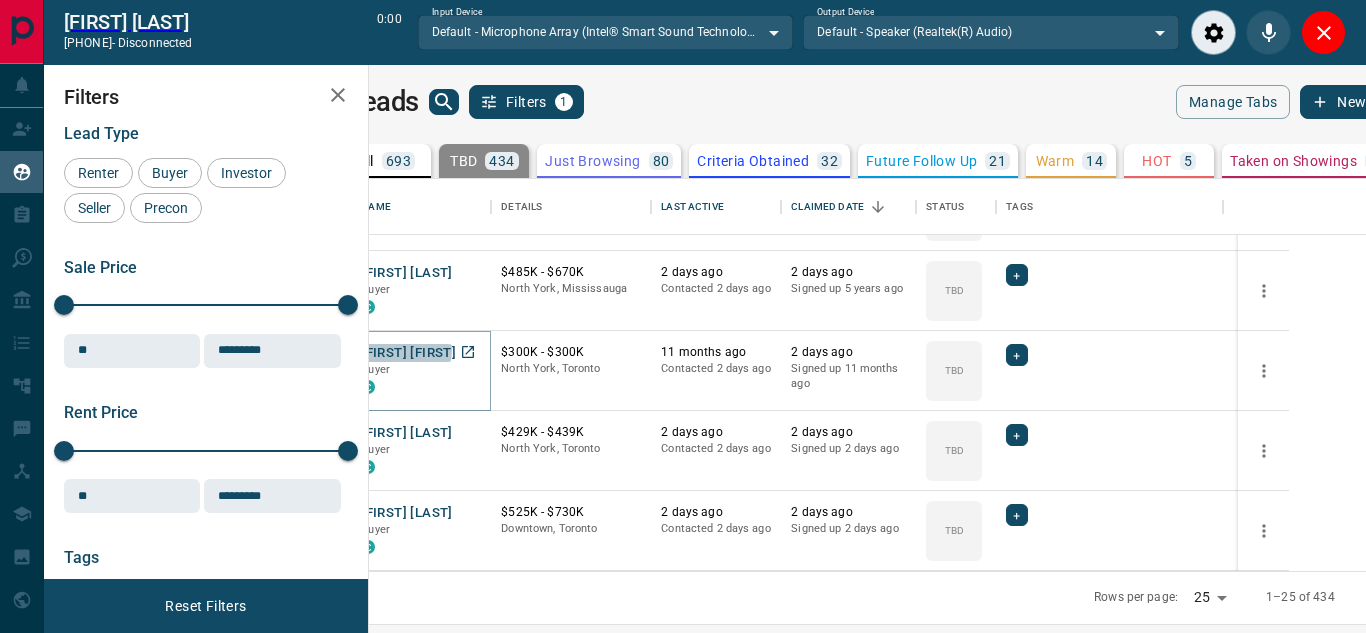 click on "[FIRST] [FIRST]" at bounding box center (408, 353) 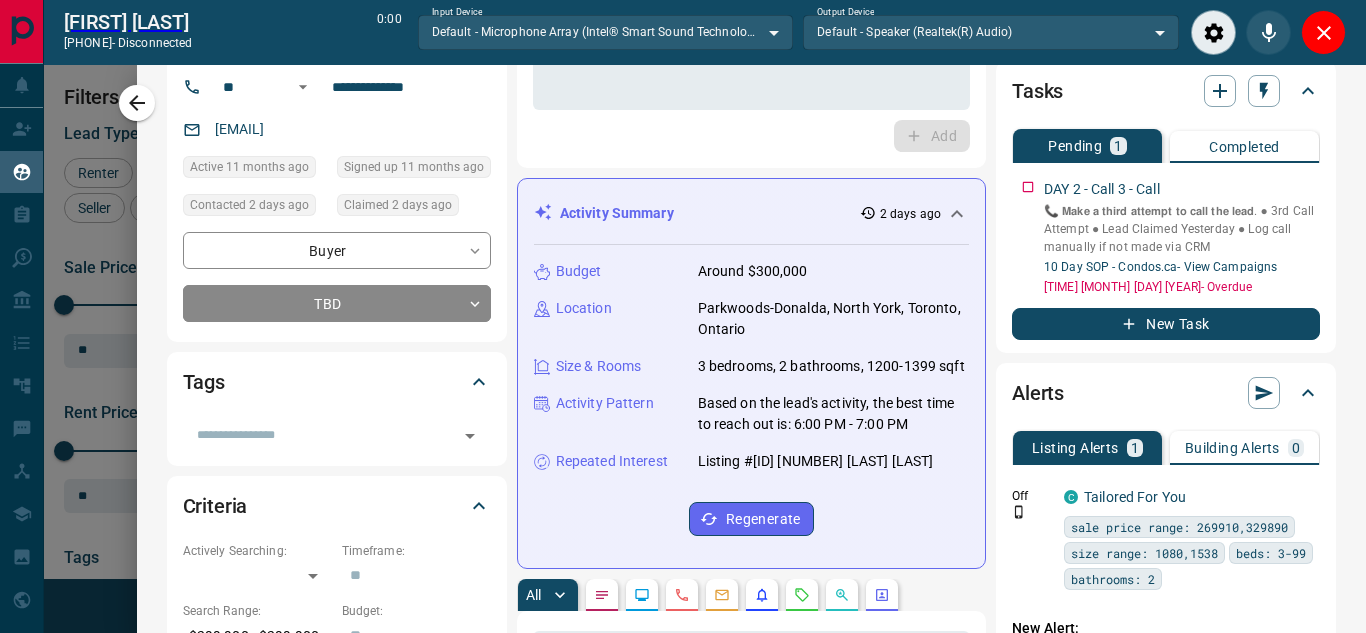 scroll, scrollTop: 159, scrollLeft: 0, axis: vertical 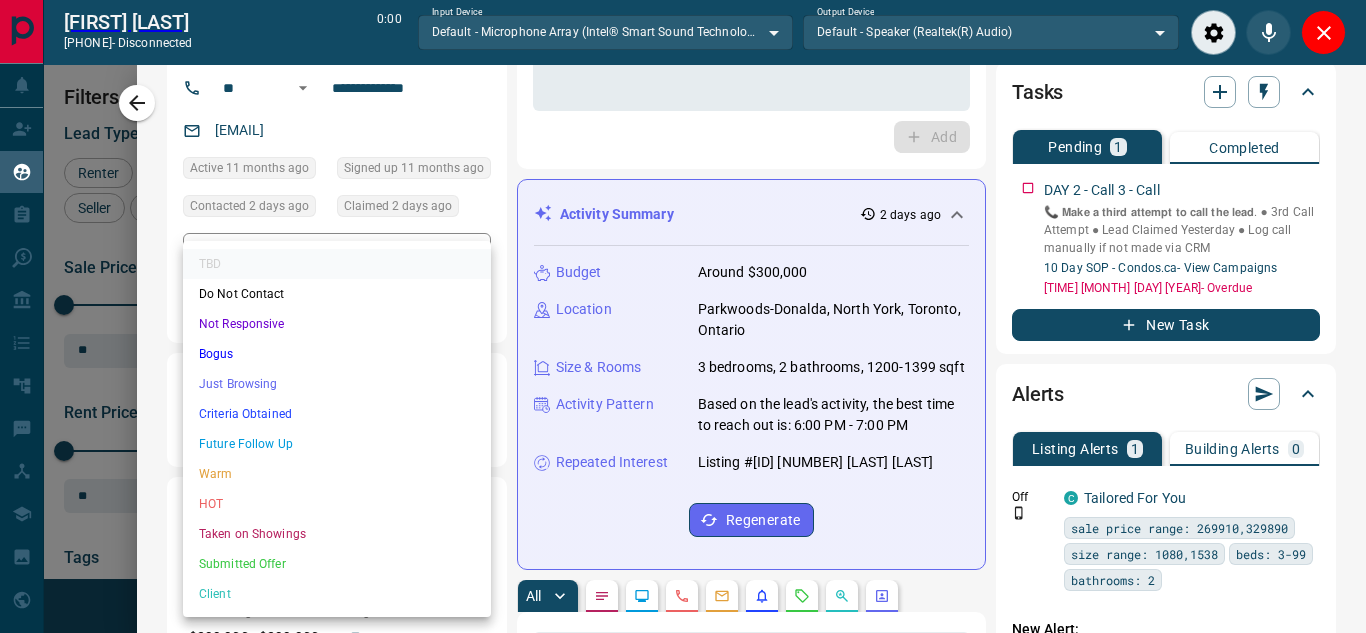 click on "Name Details Last Active Claimed Date Status Tags [FIRST] [LAST] Buyer C [PRICE] - [PRICE] [CITY], [CITY] [TIME] ago Contacted in [TIME] ago [TIME] ago Signed up [TIME] ago TBD + [NUMBER] [LAST] Buyer C [PRICE] - [PRICE] [CITY], [CITY] [TIME] ago Contacted in [TIME] ago [TIME] ago Signed up [TIME] ago TBD + [FIRST] [LAST] Buyer C [PRICE] - [PRICE] [CITY], [CITY] [TIME] ago Contacted [TIME] ago TBD + C" at bounding box center [683, 305] 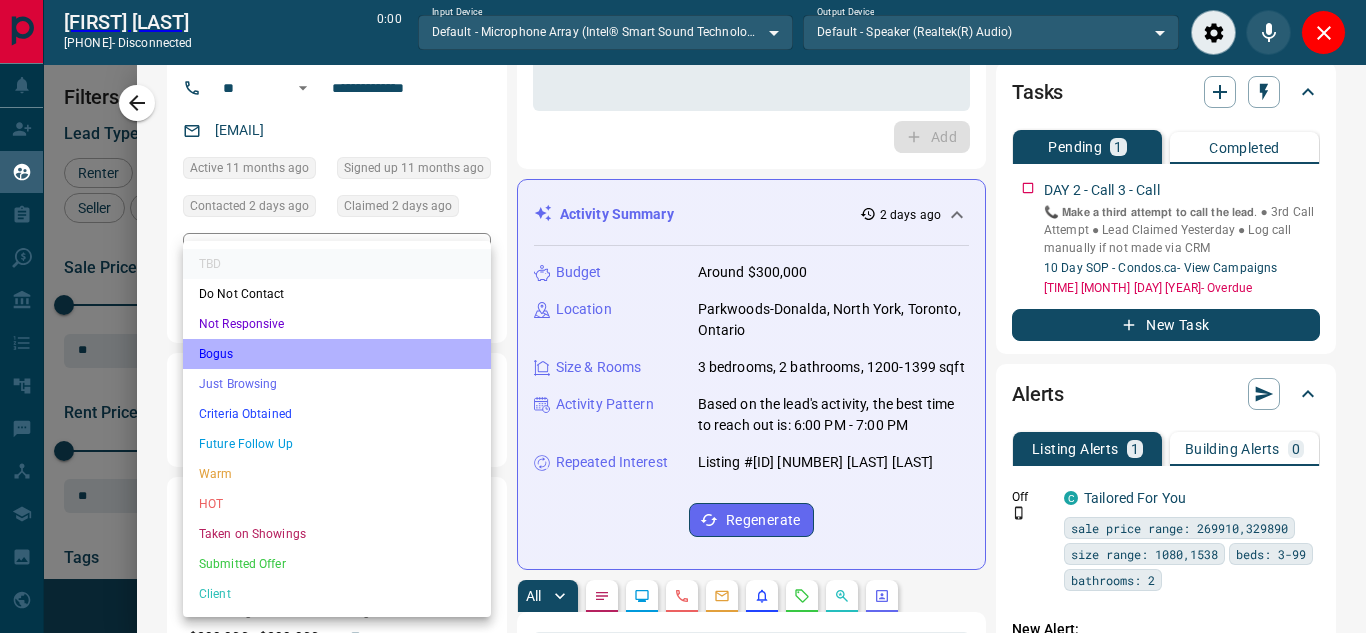 click on "Bogus" at bounding box center (337, 354) 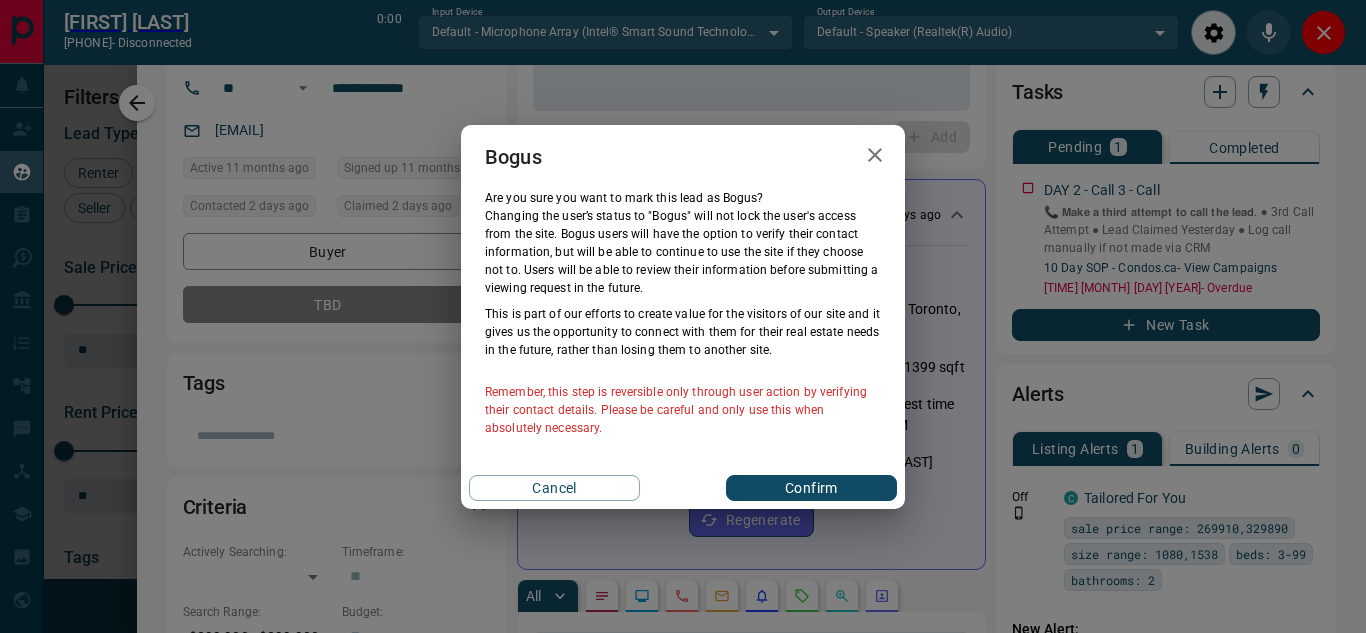 click on "Confirm" at bounding box center (811, 488) 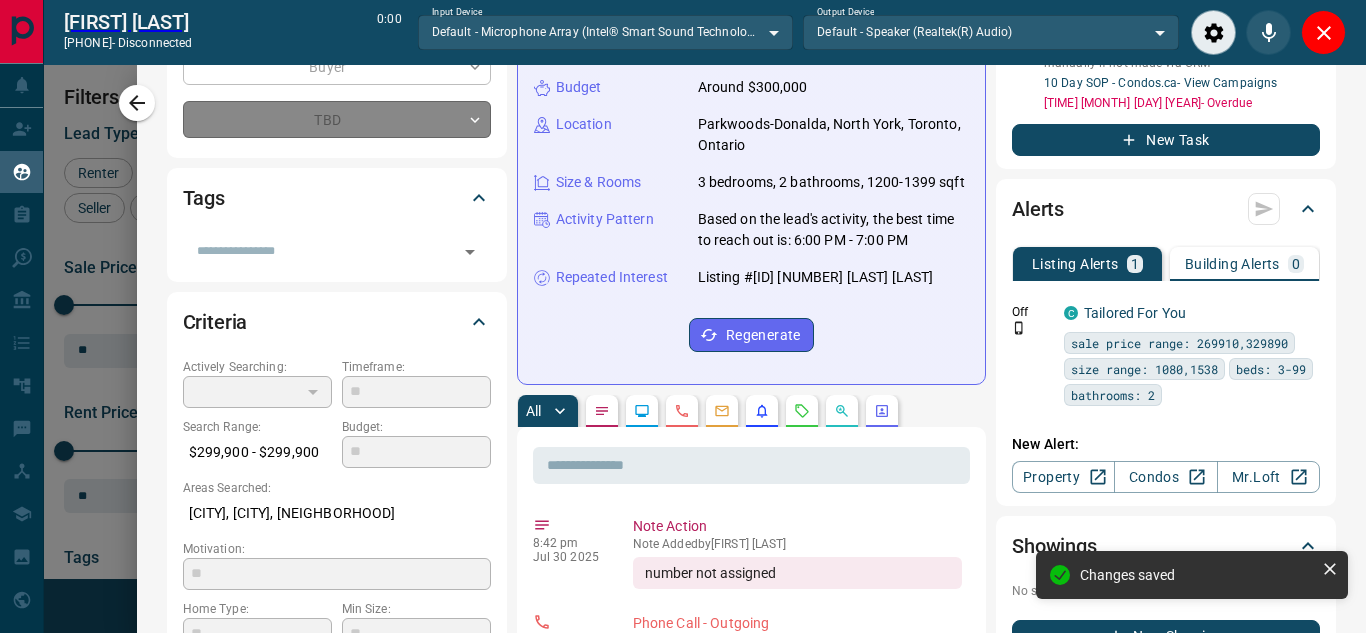 type on "**********" 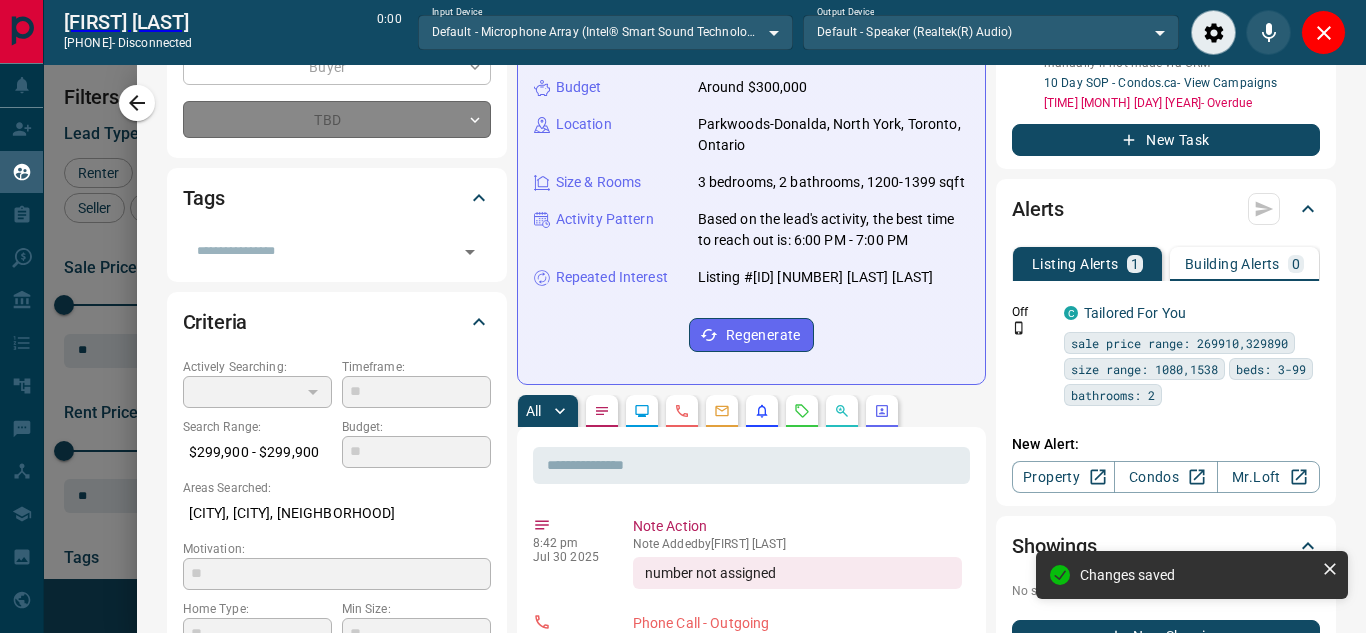 type on "*" 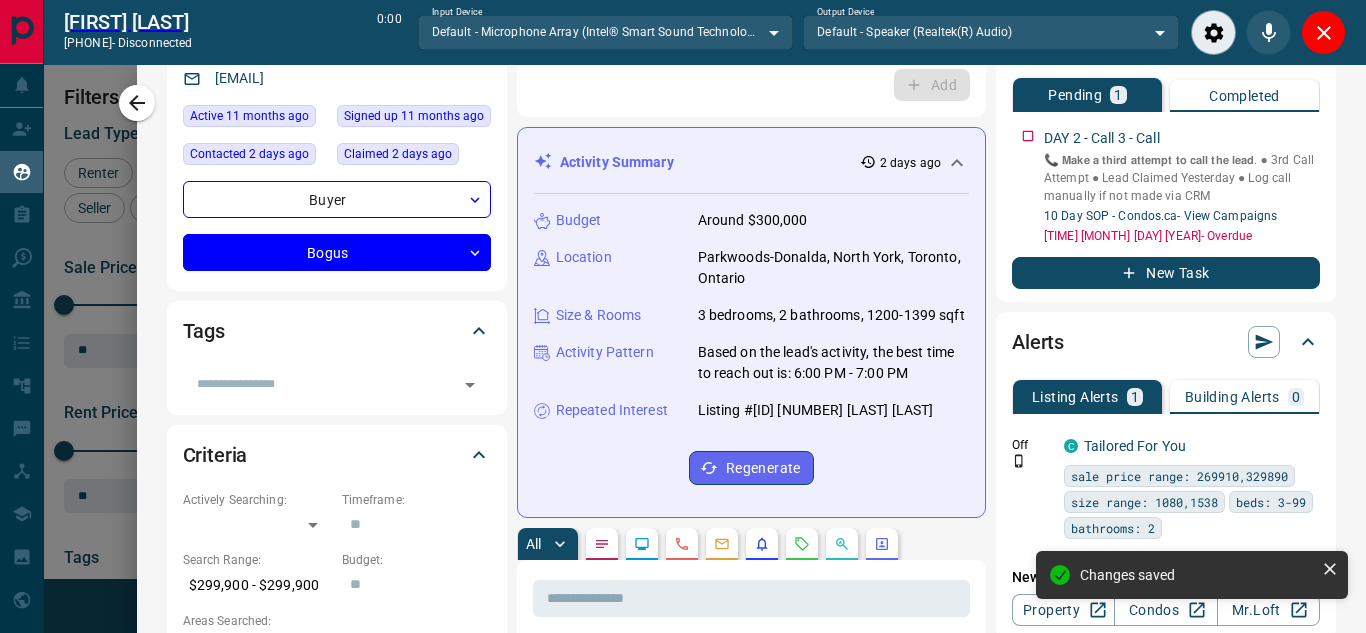 scroll, scrollTop: 0, scrollLeft: 0, axis: both 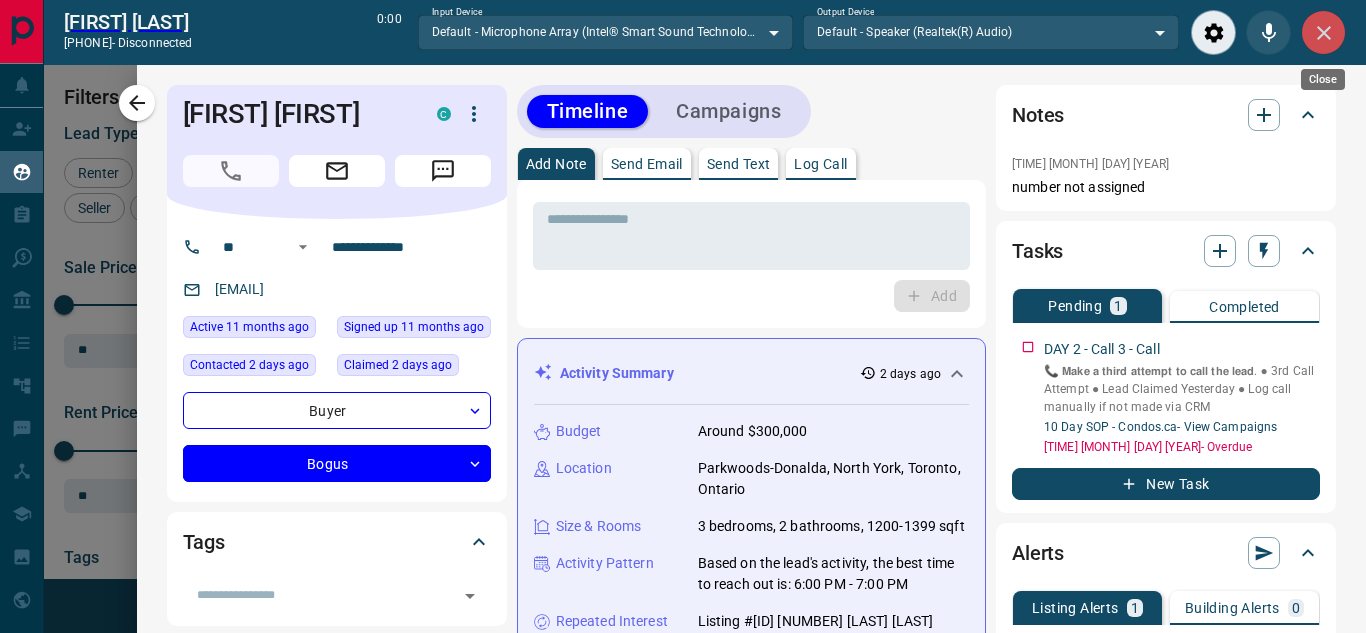 click 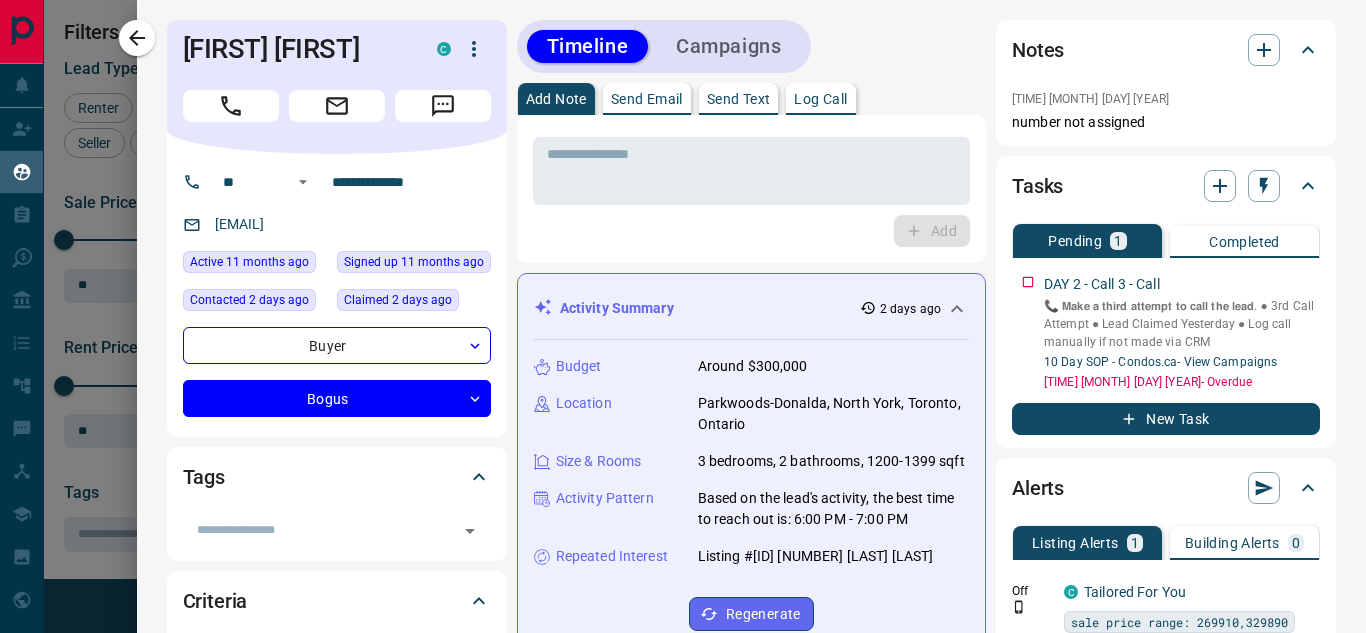 scroll, scrollTop: 16, scrollLeft: 16, axis: both 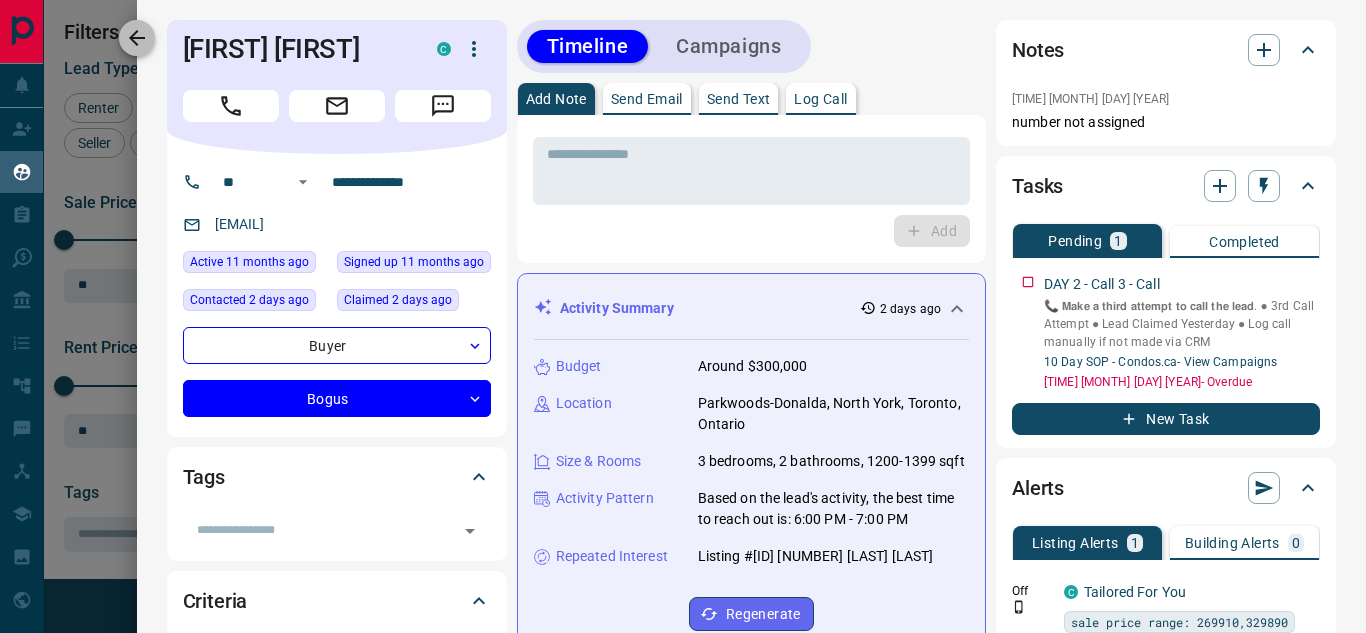 click 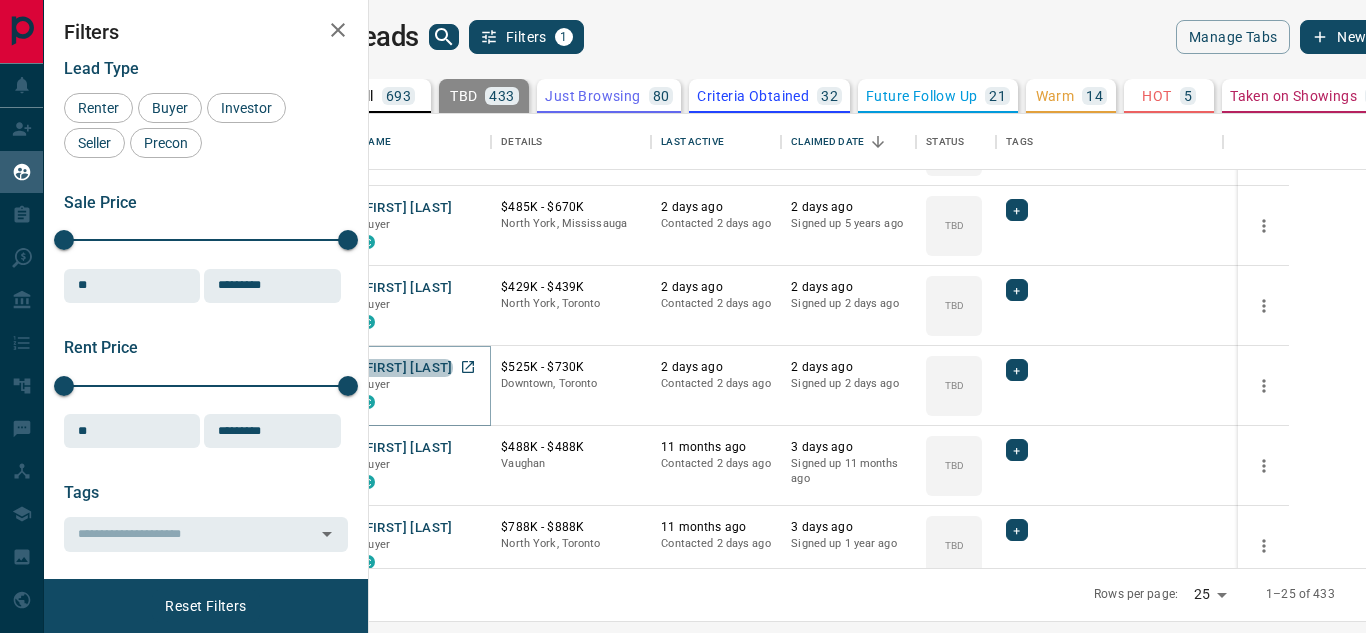 click on "[FIRST] [LAST]" at bounding box center [406, 368] 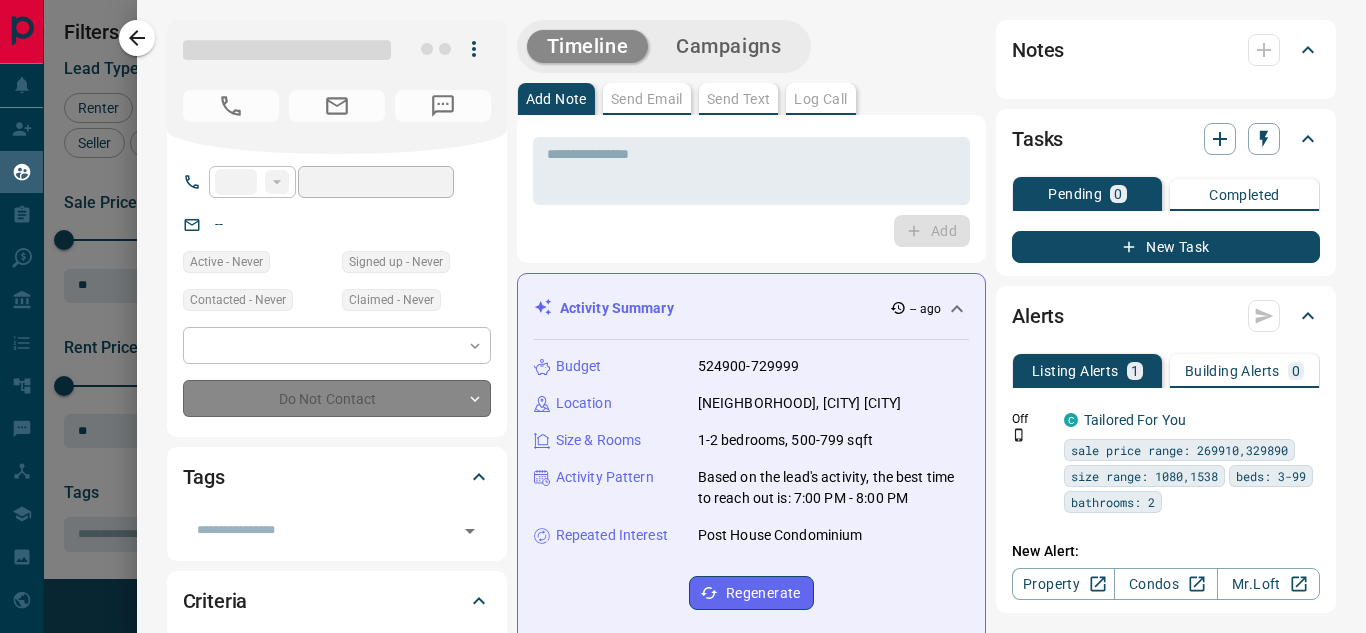 type on "***" 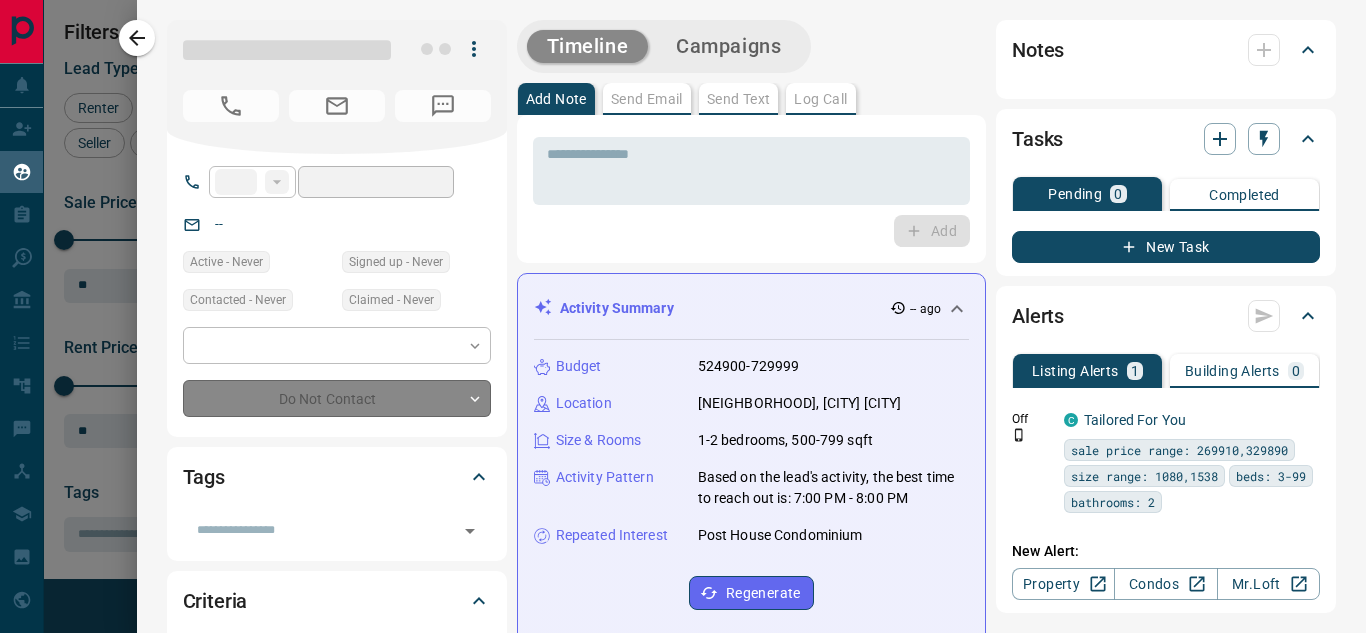 type on "**********" 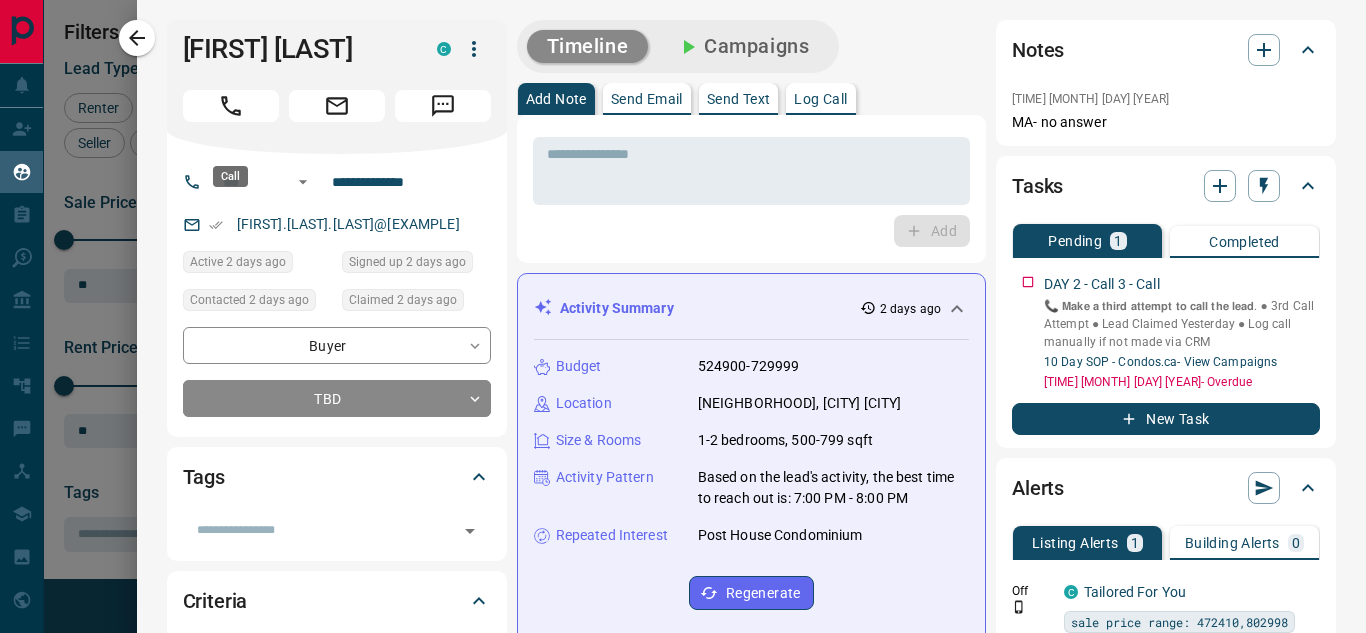 click at bounding box center (231, 106) 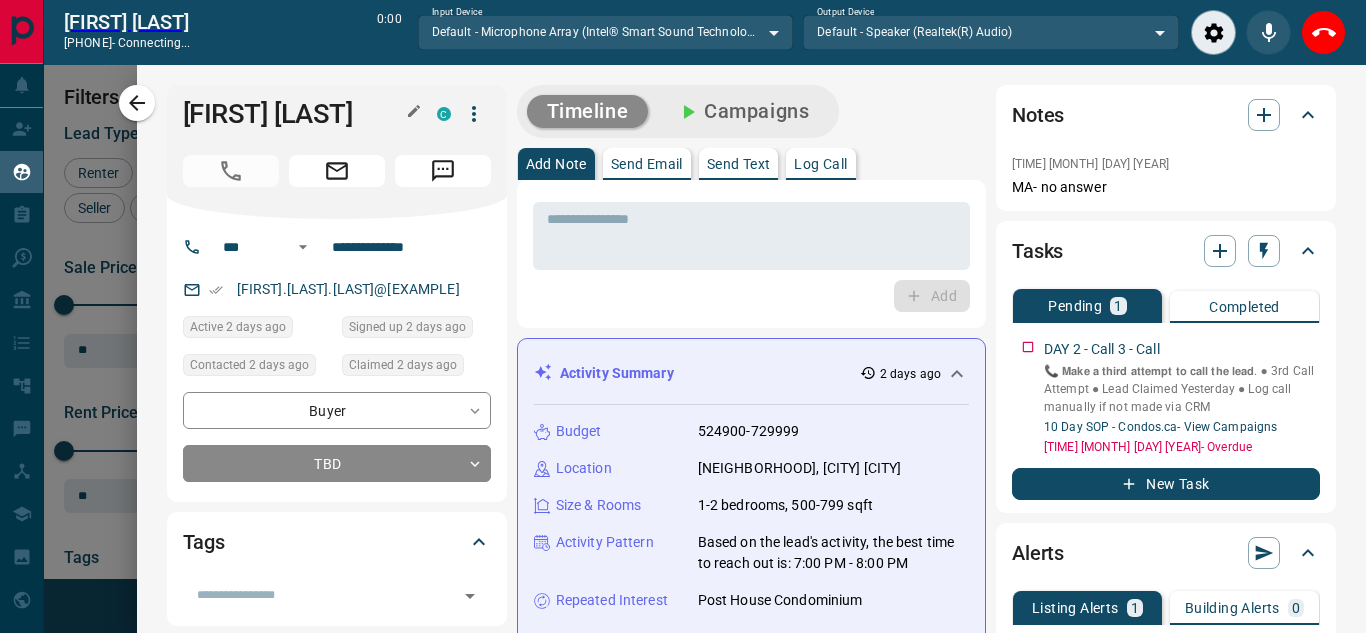 scroll, scrollTop: 377, scrollLeft: 973, axis: both 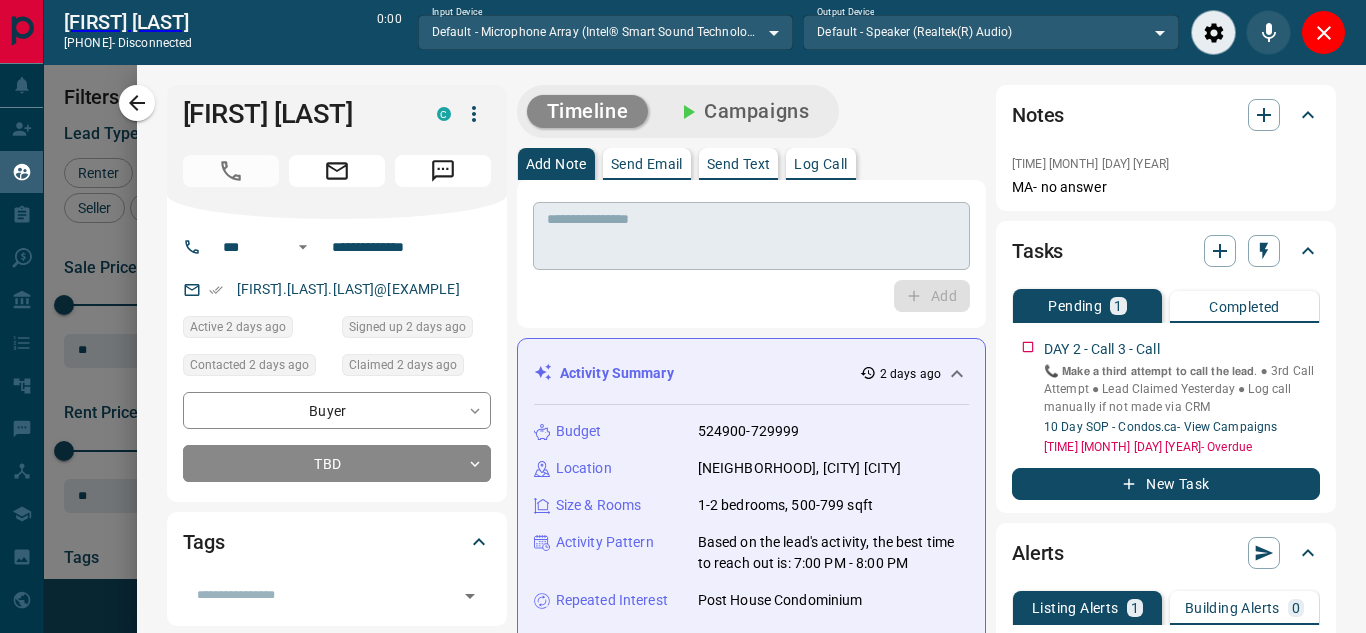 click at bounding box center (751, 236) 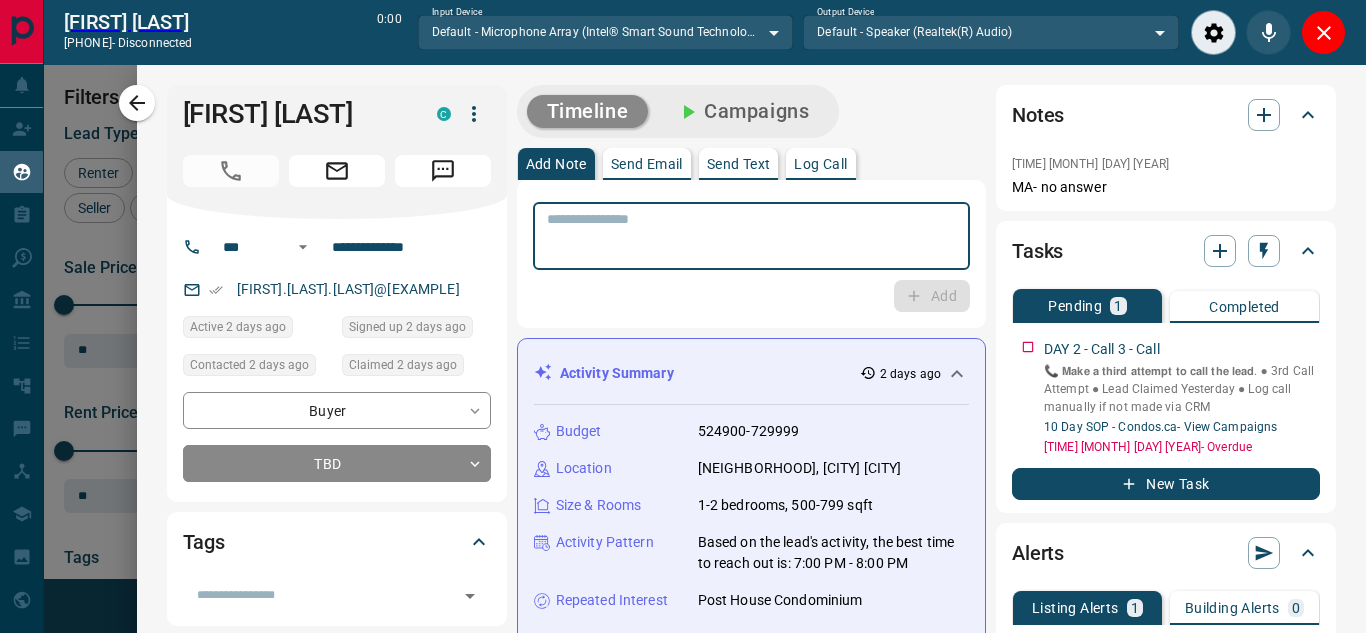paste on "**********" 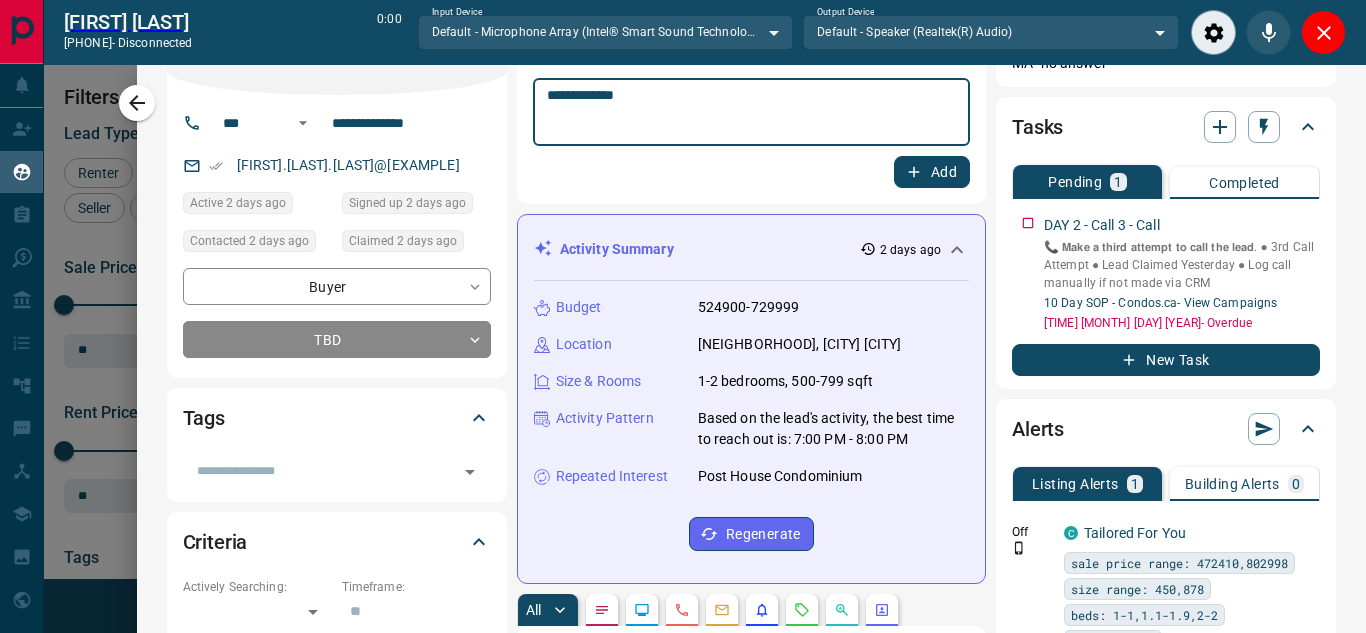 scroll, scrollTop: 105, scrollLeft: 0, axis: vertical 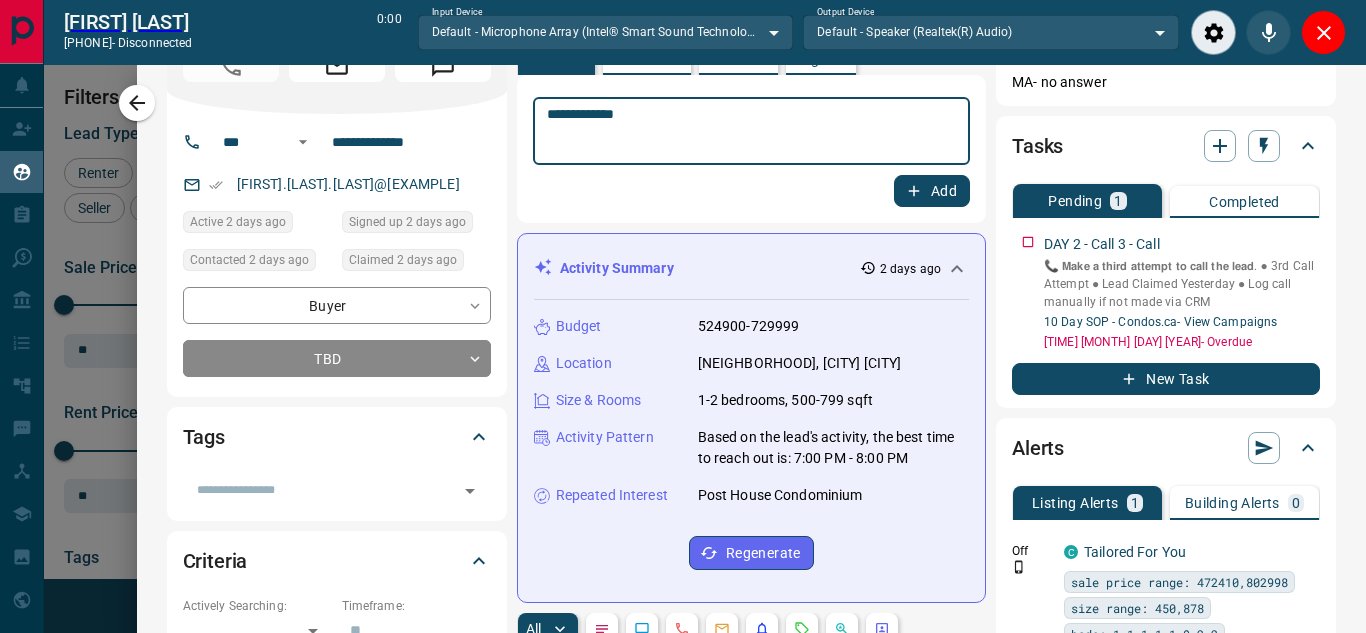type on "**********" 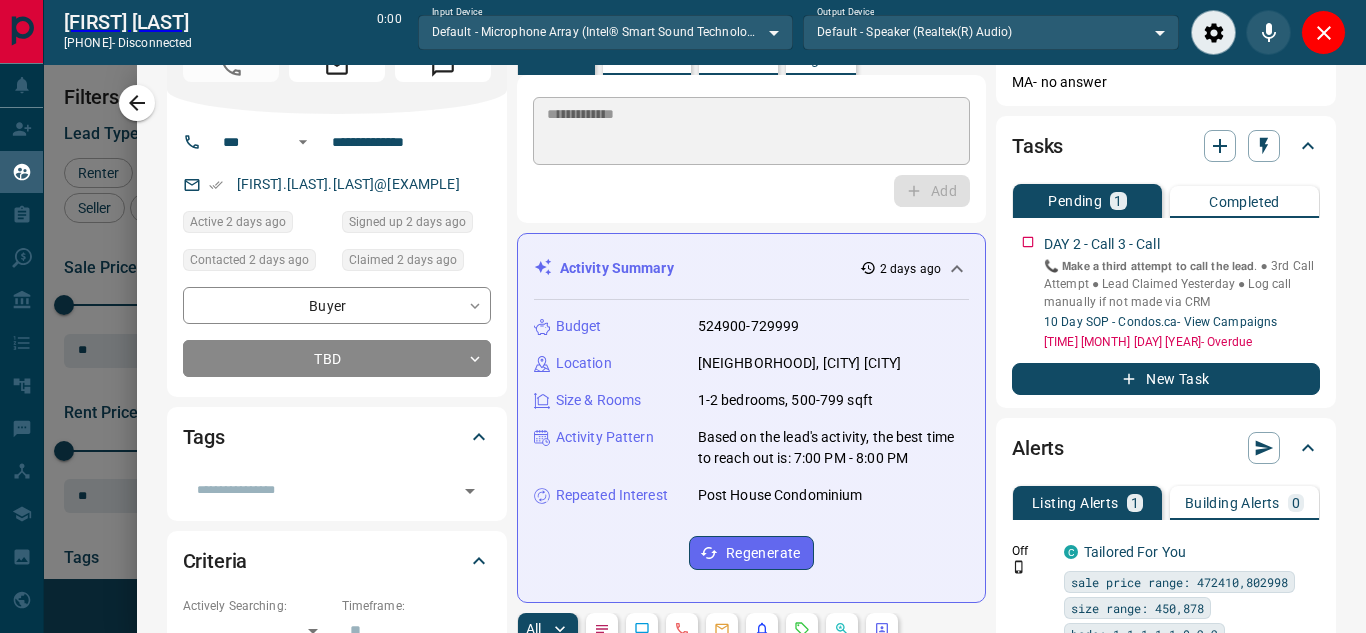 type 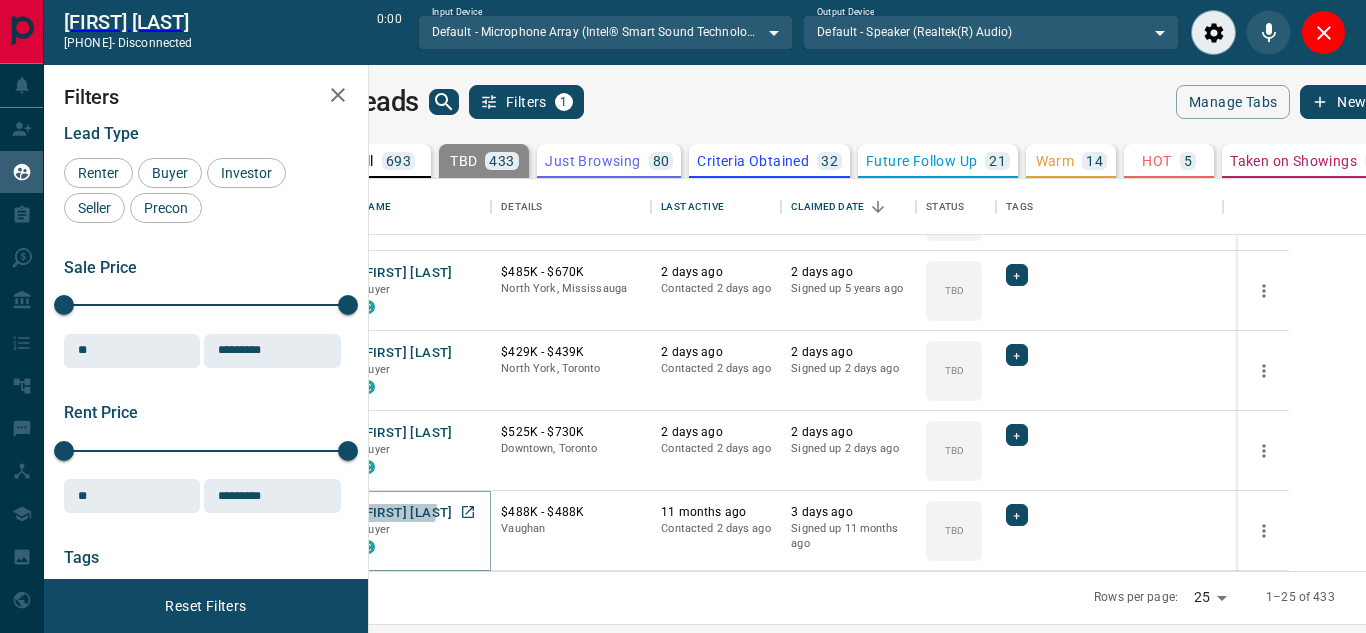click on "[FIRST] [LAST]" at bounding box center [406, 513] 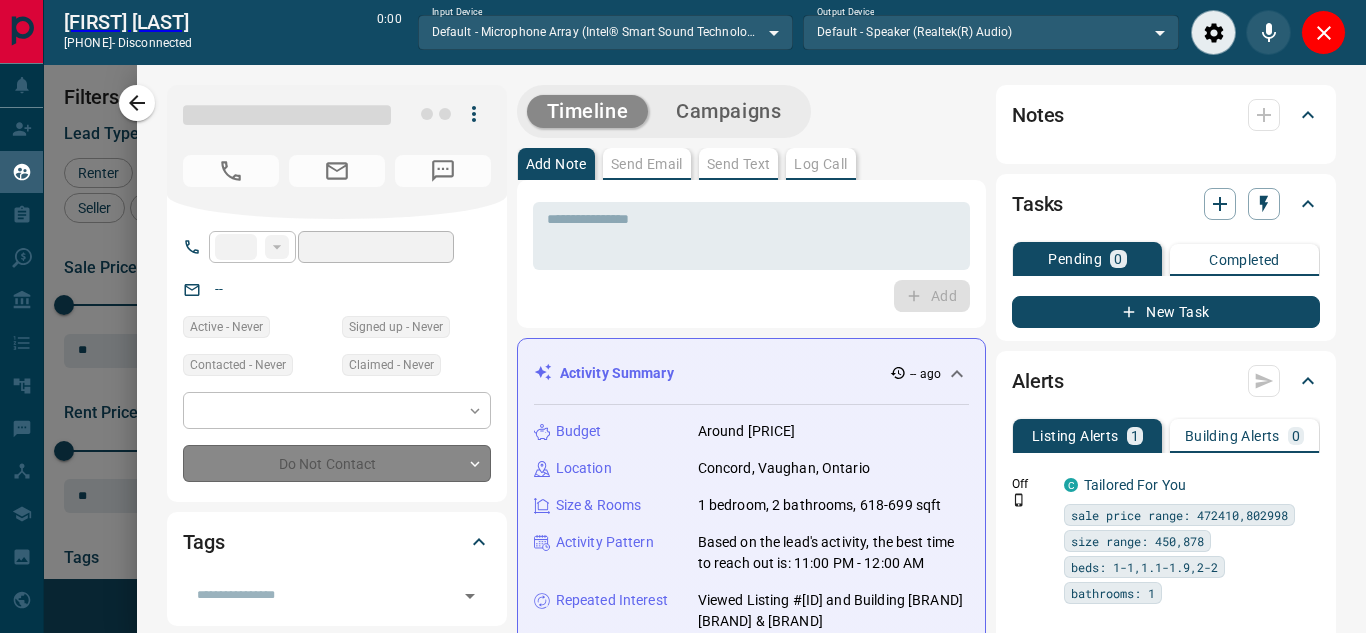 type on "***" 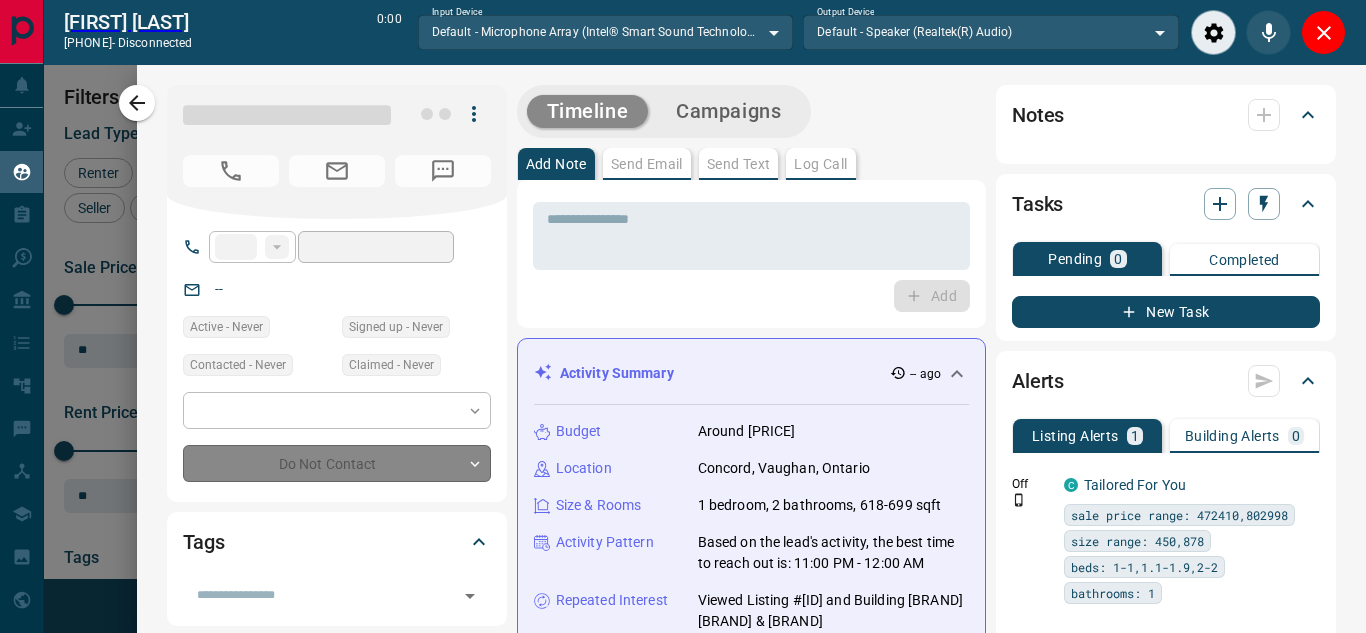type on "**********" 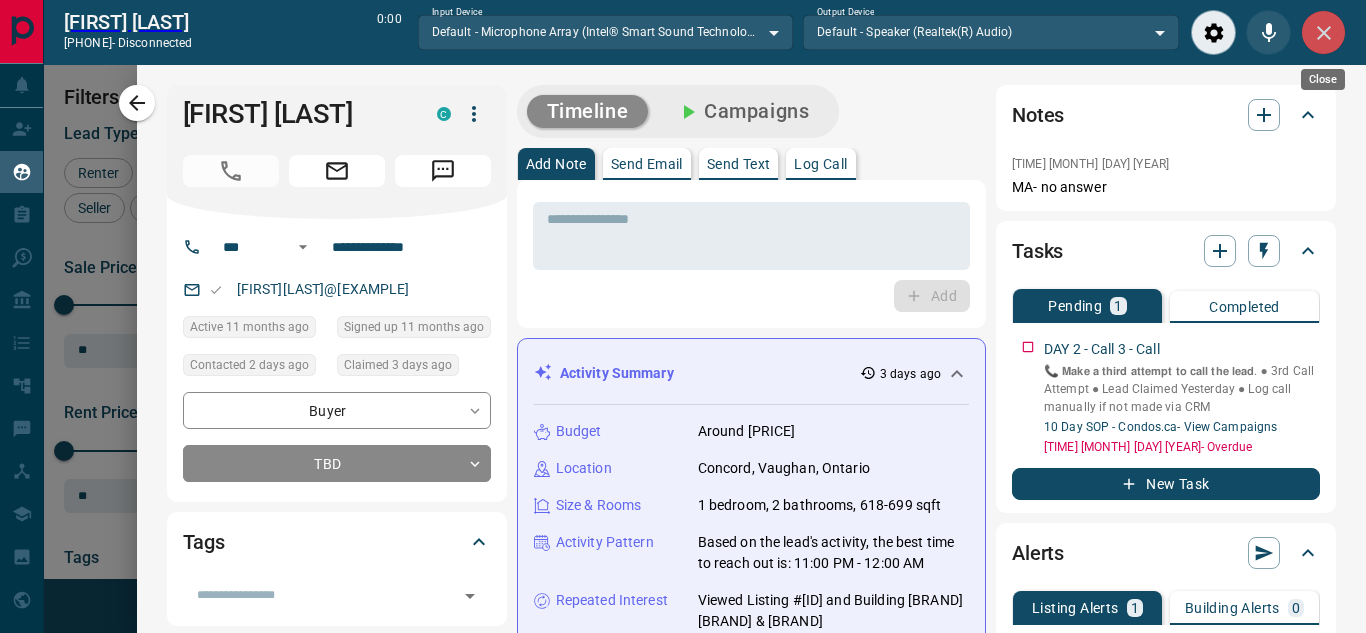 click 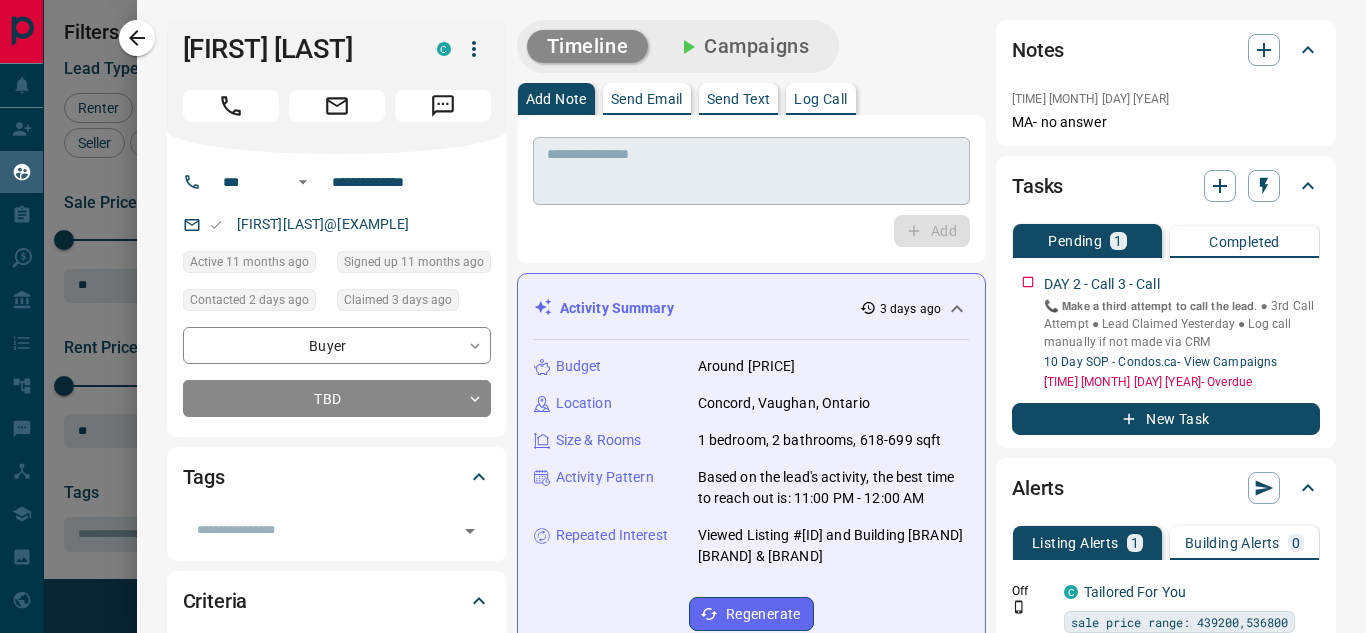 scroll, scrollTop: 16, scrollLeft: 16, axis: both 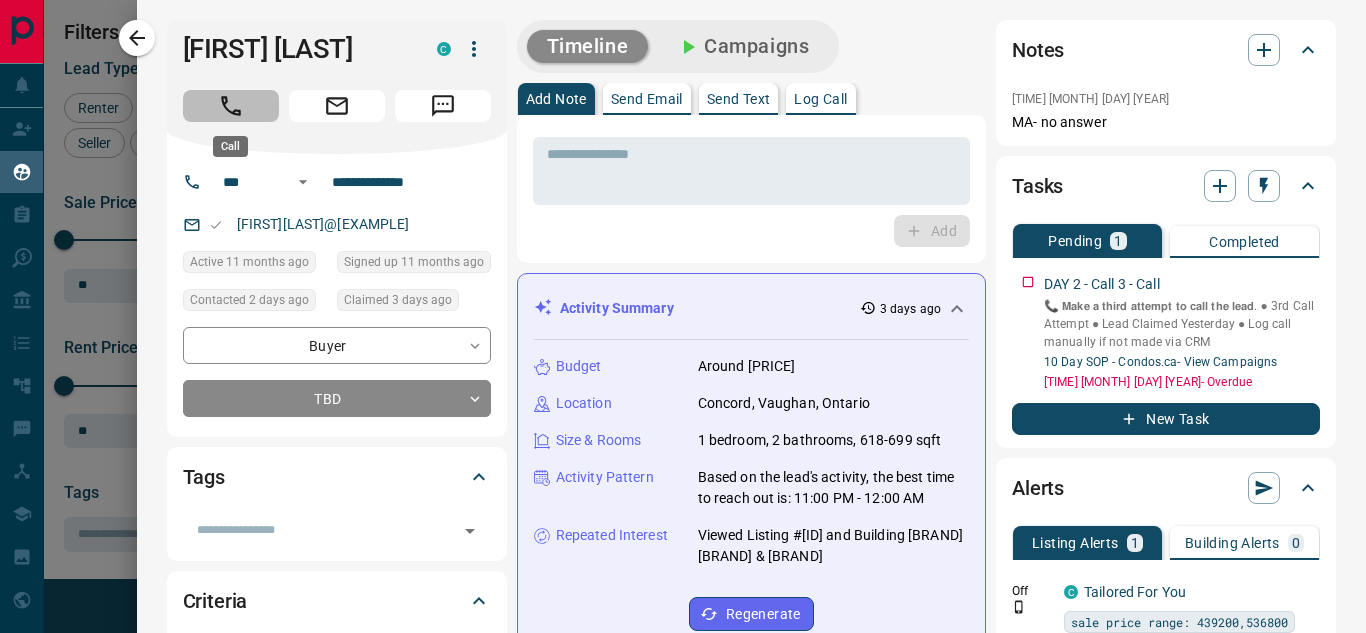 click at bounding box center (231, 106) 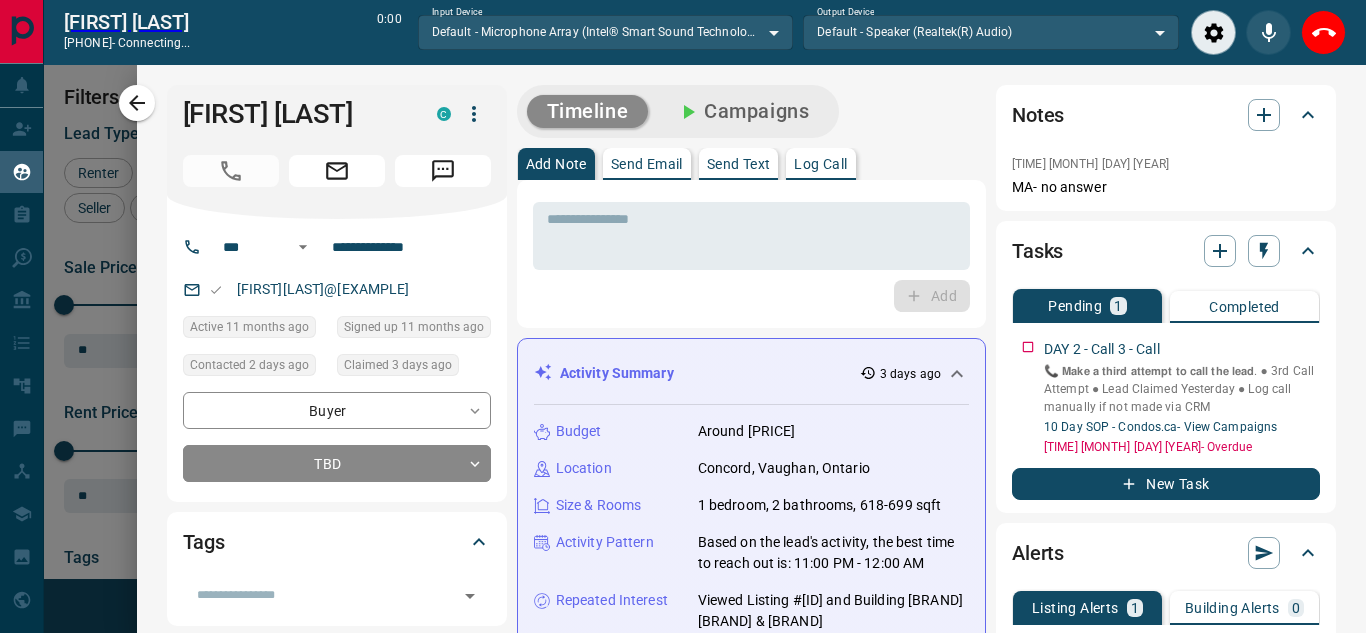 scroll, scrollTop: 377, scrollLeft: 973, axis: both 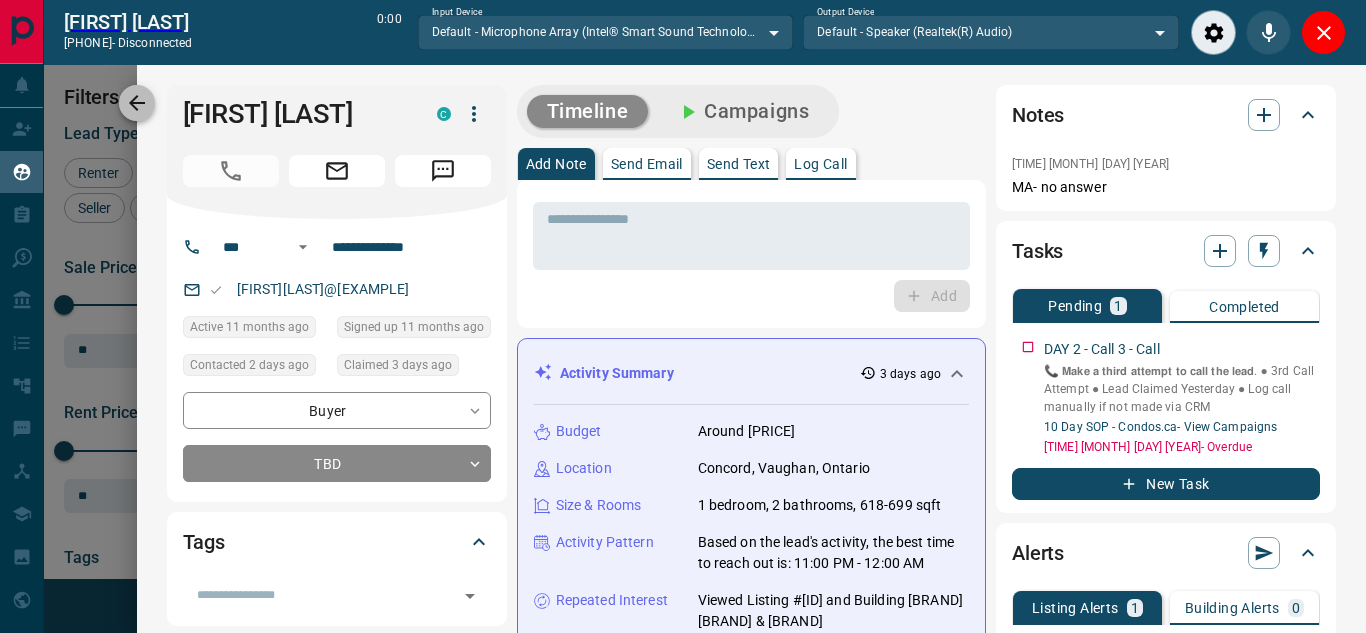 click 